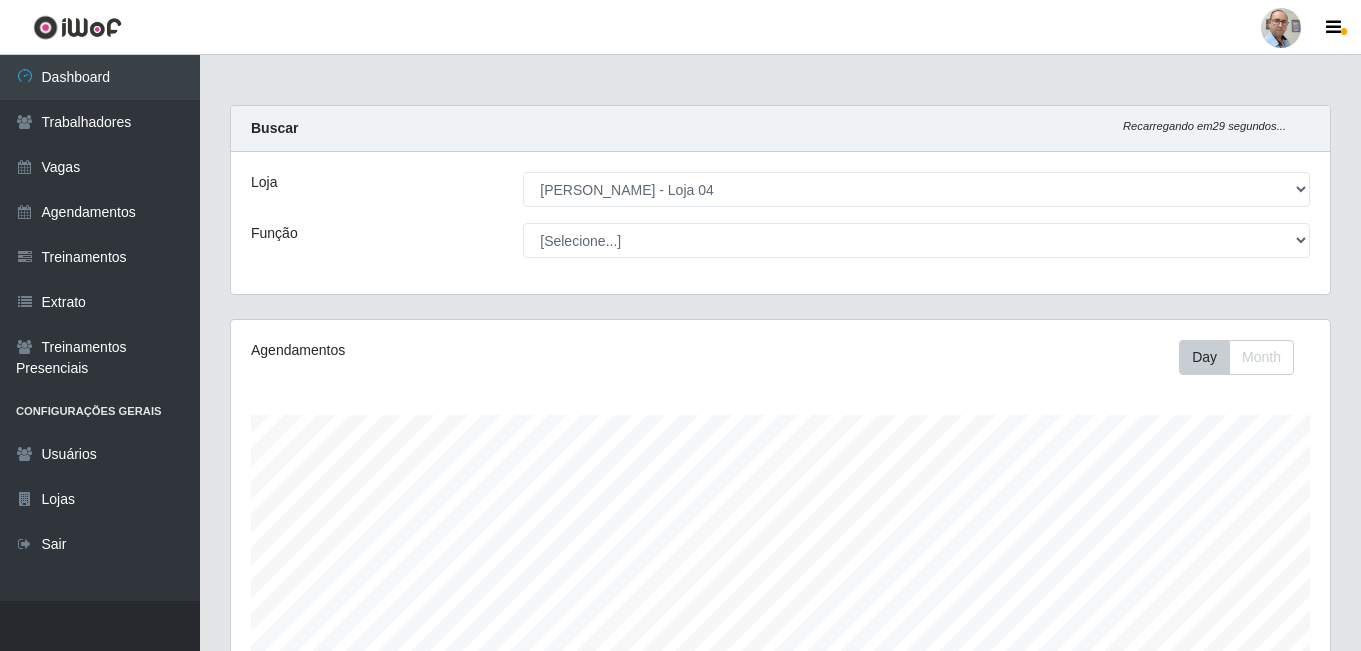 select on "251" 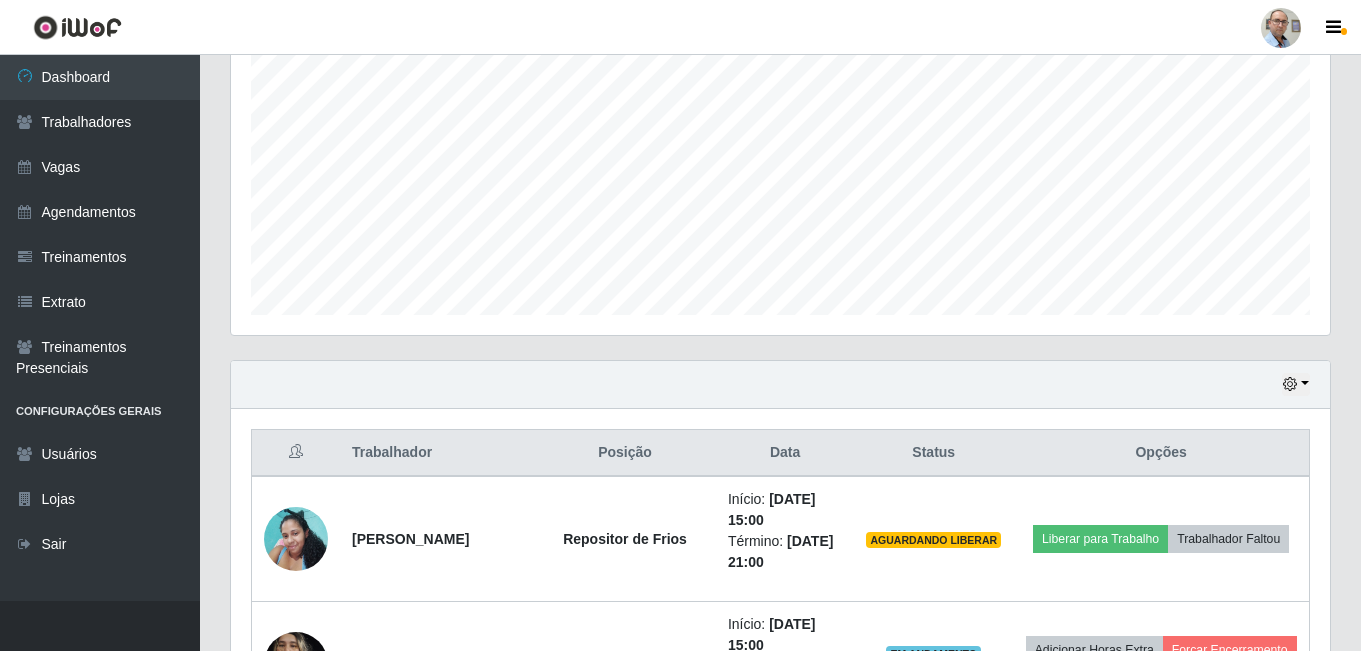 scroll, scrollTop: 999585, scrollLeft: 998901, axis: both 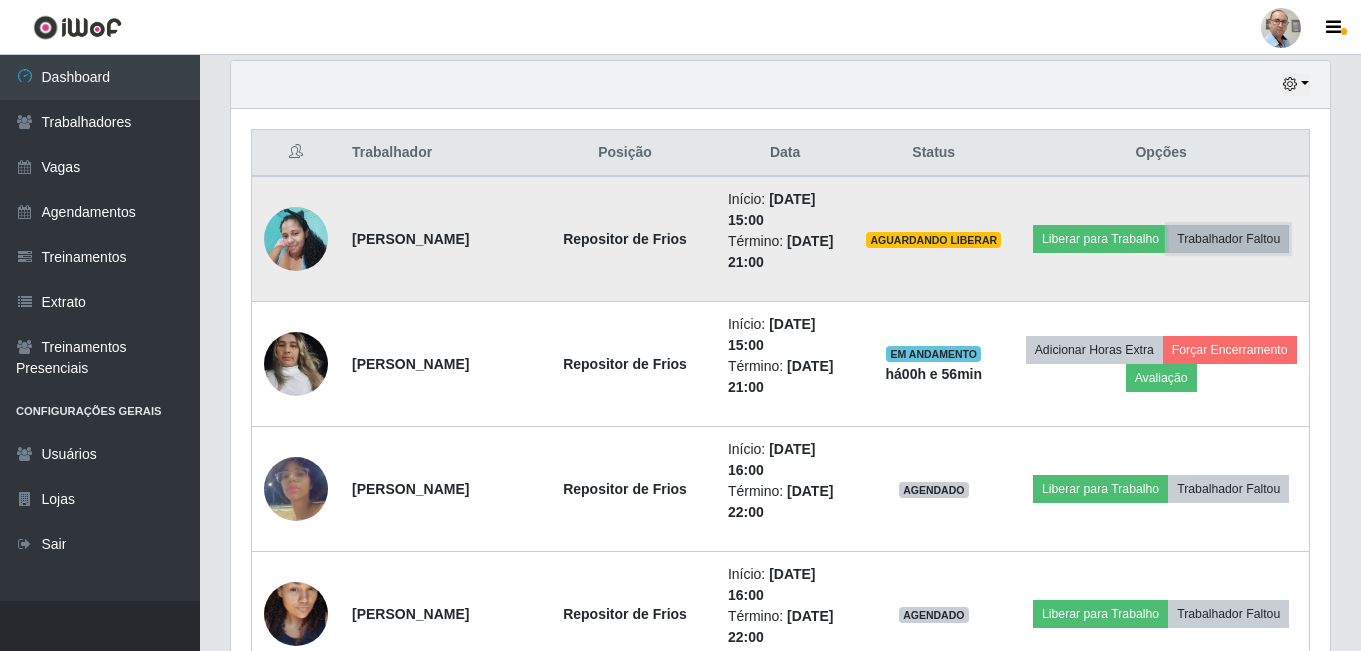click on "Trabalhador Faltou" at bounding box center [1228, 239] 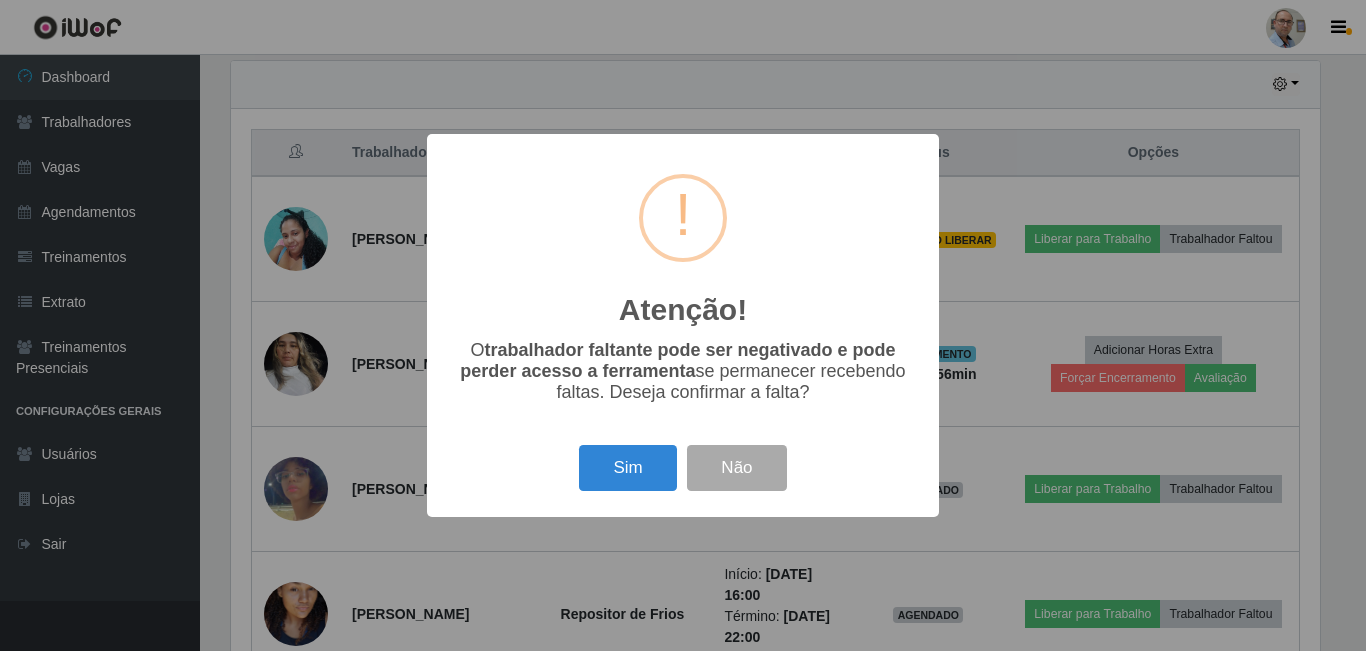 scroll, scrollTop: 999585, scrollLeft: 998911, axis: both 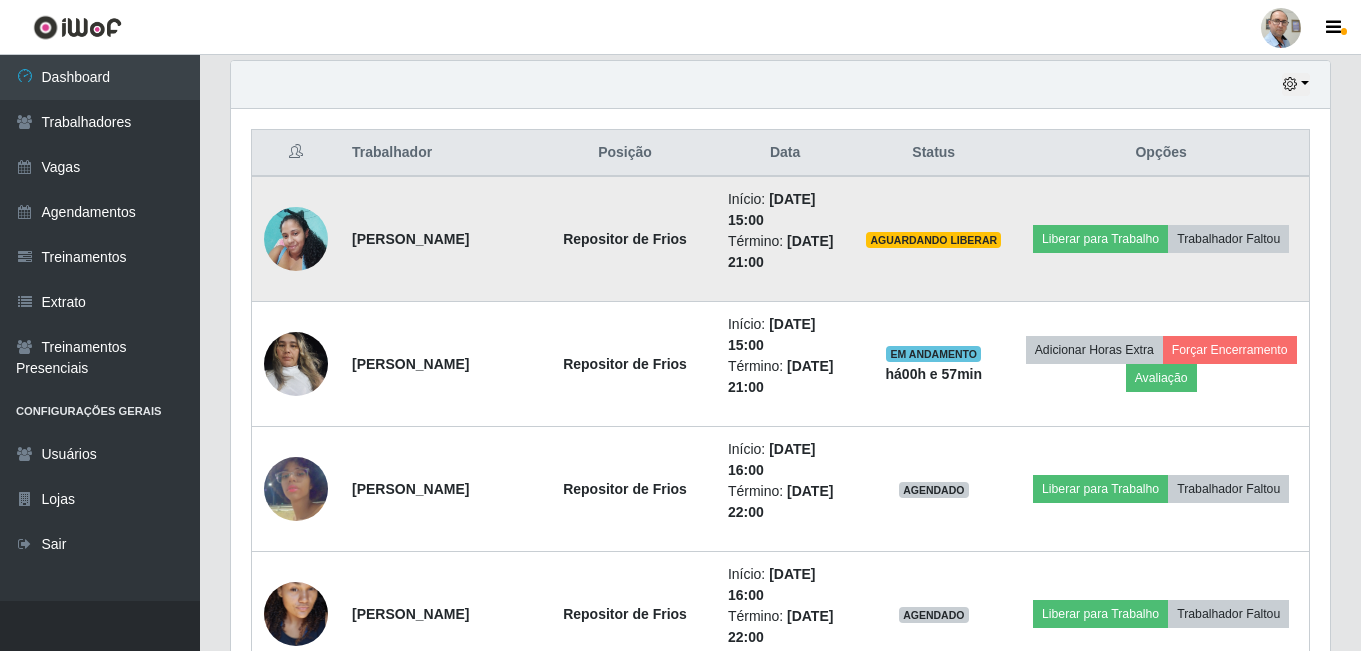 click at bounding box center [296, 238] 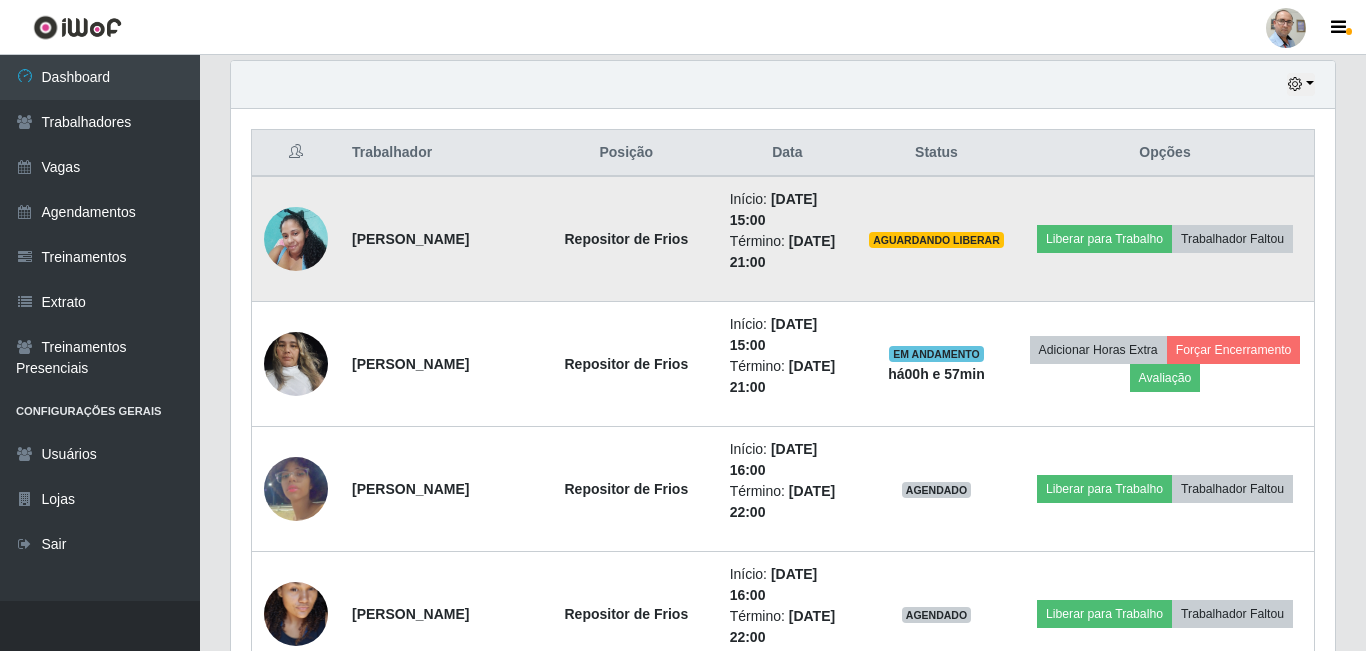 scroll, scrollTop: 999585, scrollLeft: 998911, axis: both 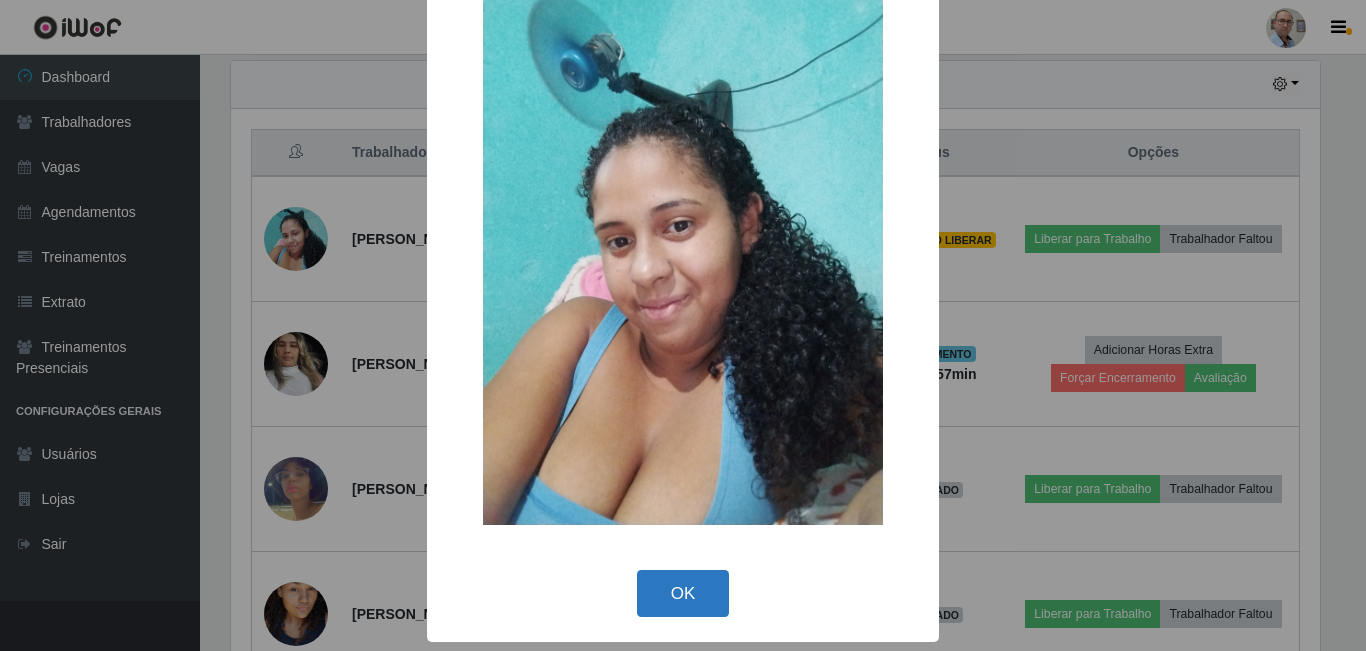 click on "OK" at bounding box center (683, 593) 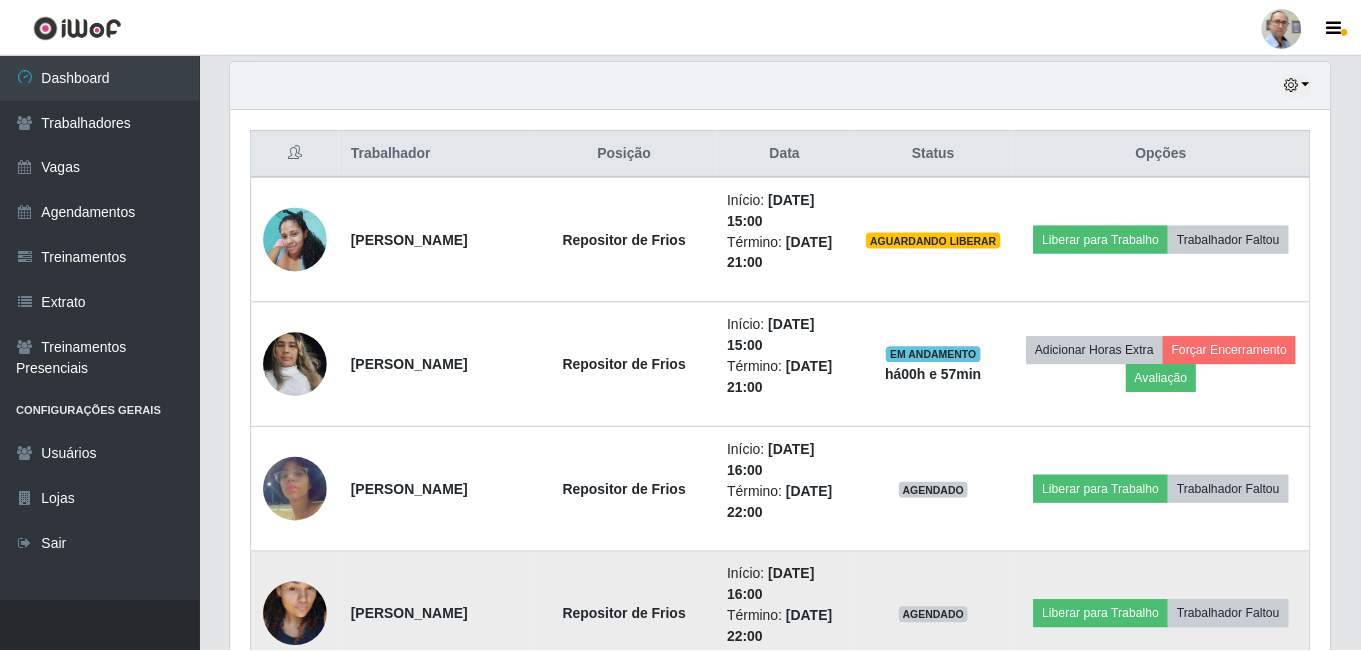 scroll, scrollTop: 999585, scrollLeft: 998901, axis: both 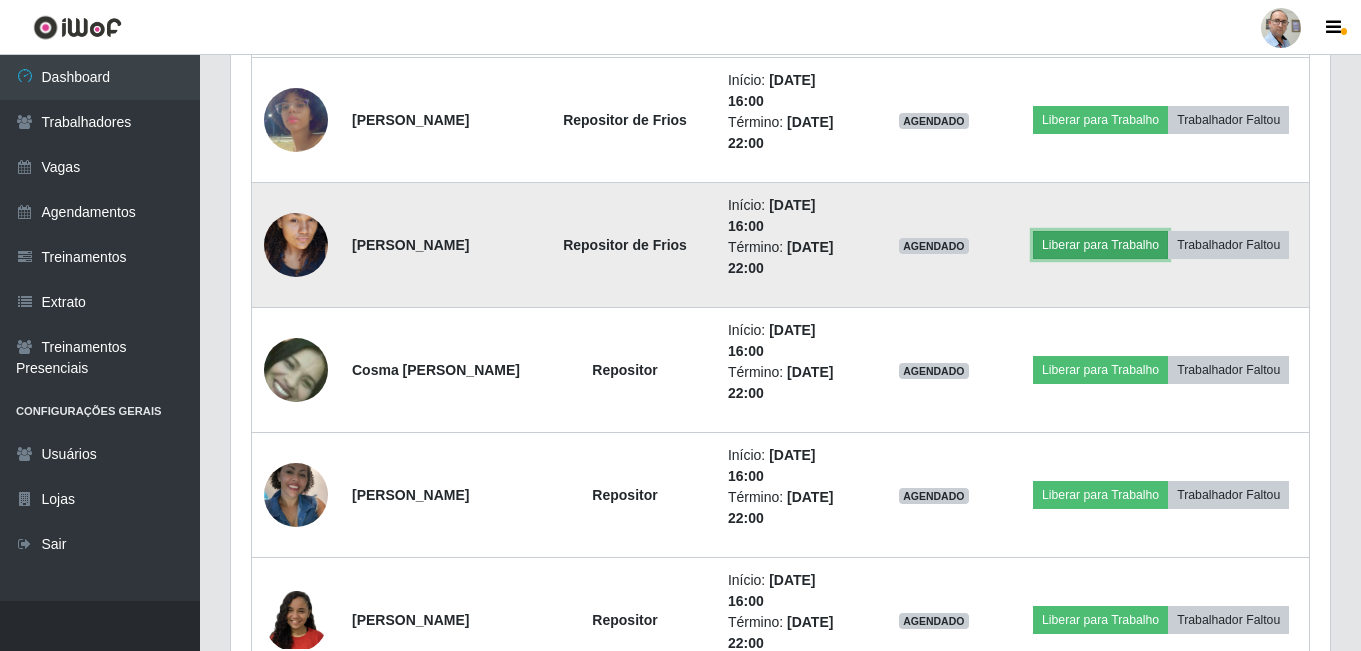 click on "Liberar para Trabalho" at bounding box center (1100, 245) 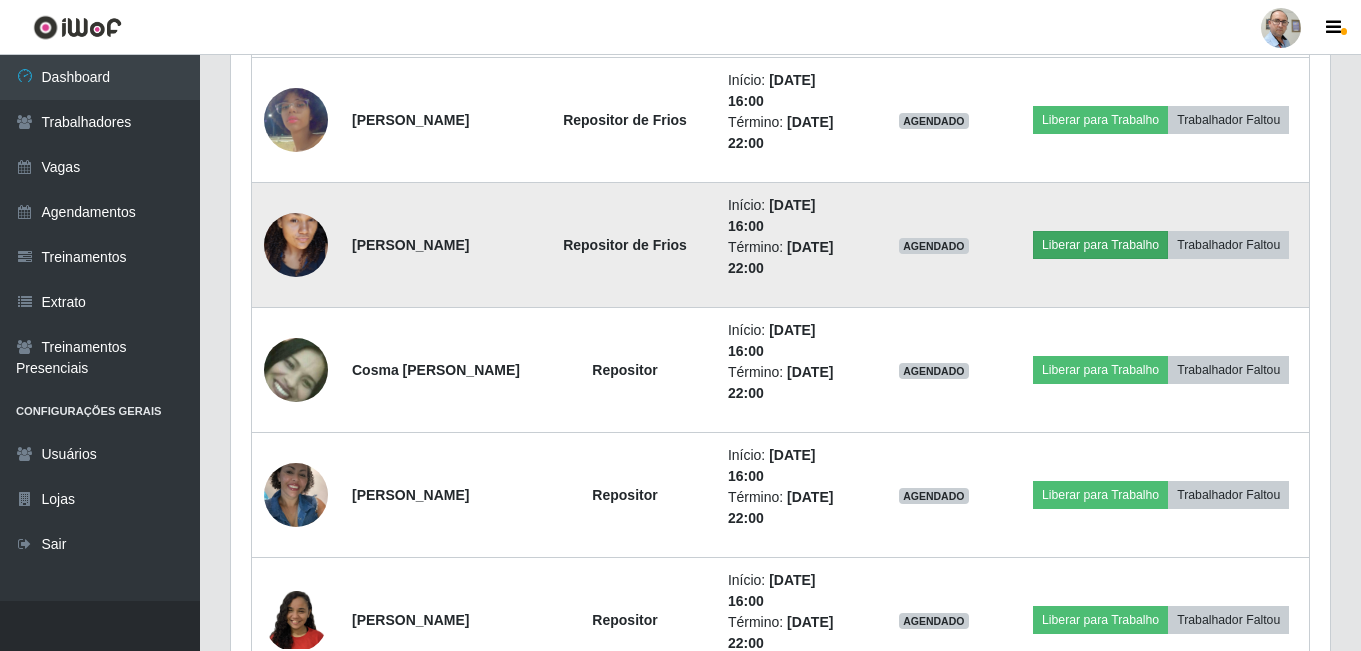 scroll, scrollTop: 999585, scrollLeft: 998911, axis: both 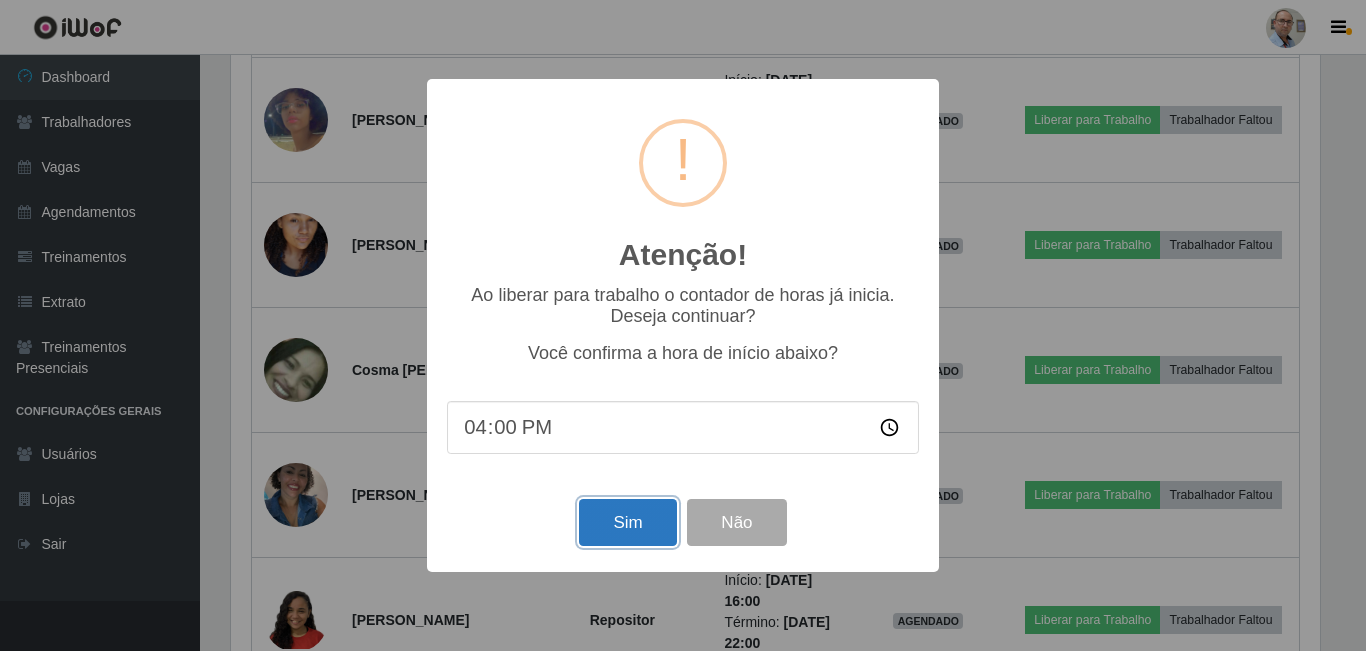click on "Sim" at bounding box center [627, 522] 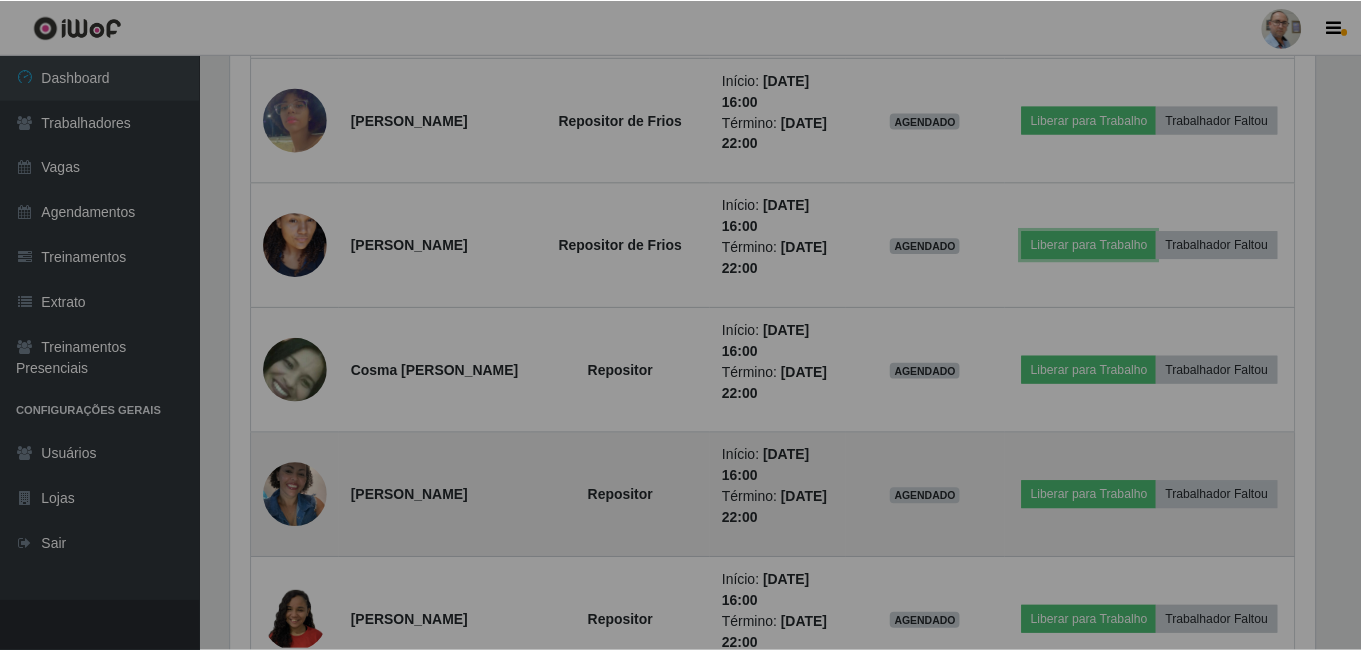 scroll, scrollTop: 999585, scrollLeft: 998901, axis: both 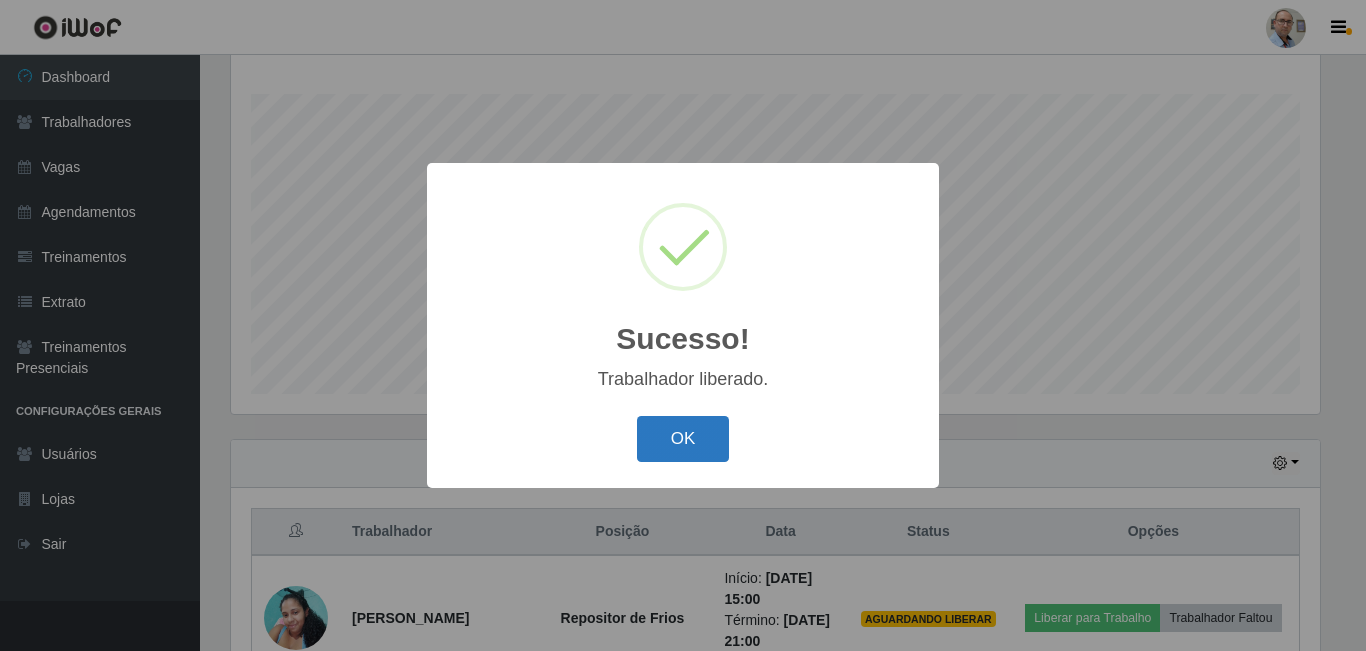 click on "OK" at bounding box center (683, 439) 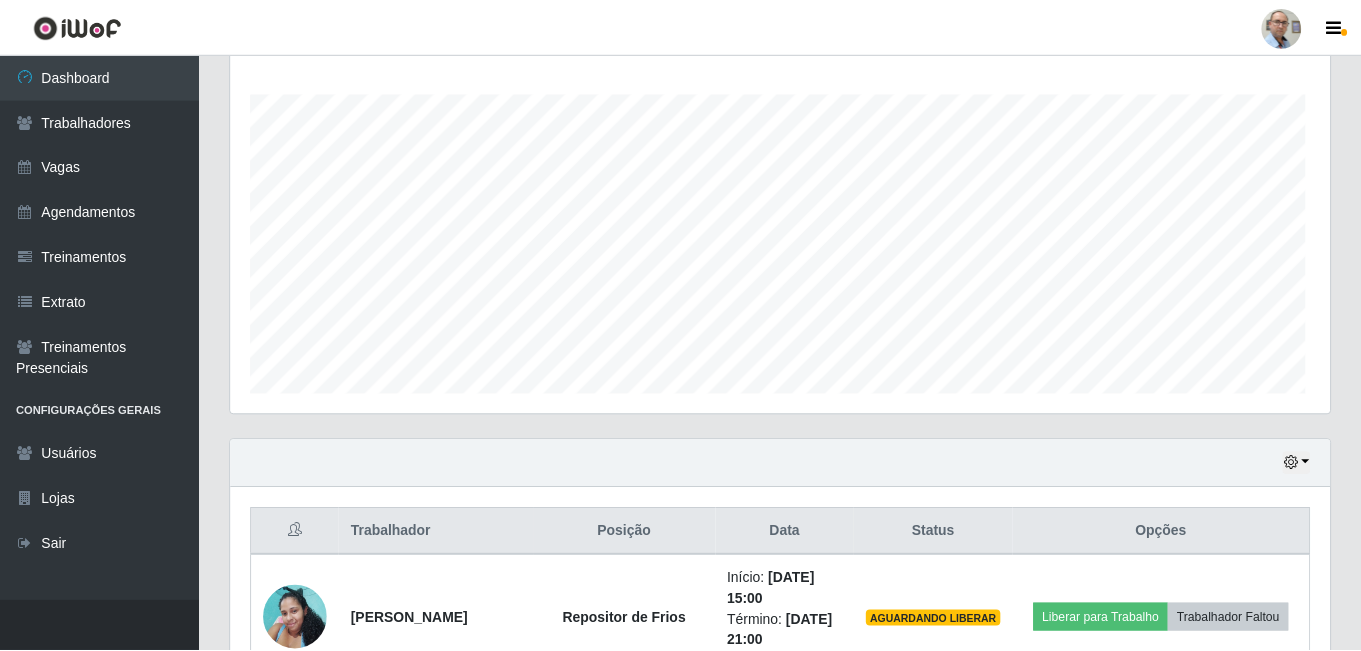 scroll, scrollTop: 999585, scrollLeft: 998901, axis: both 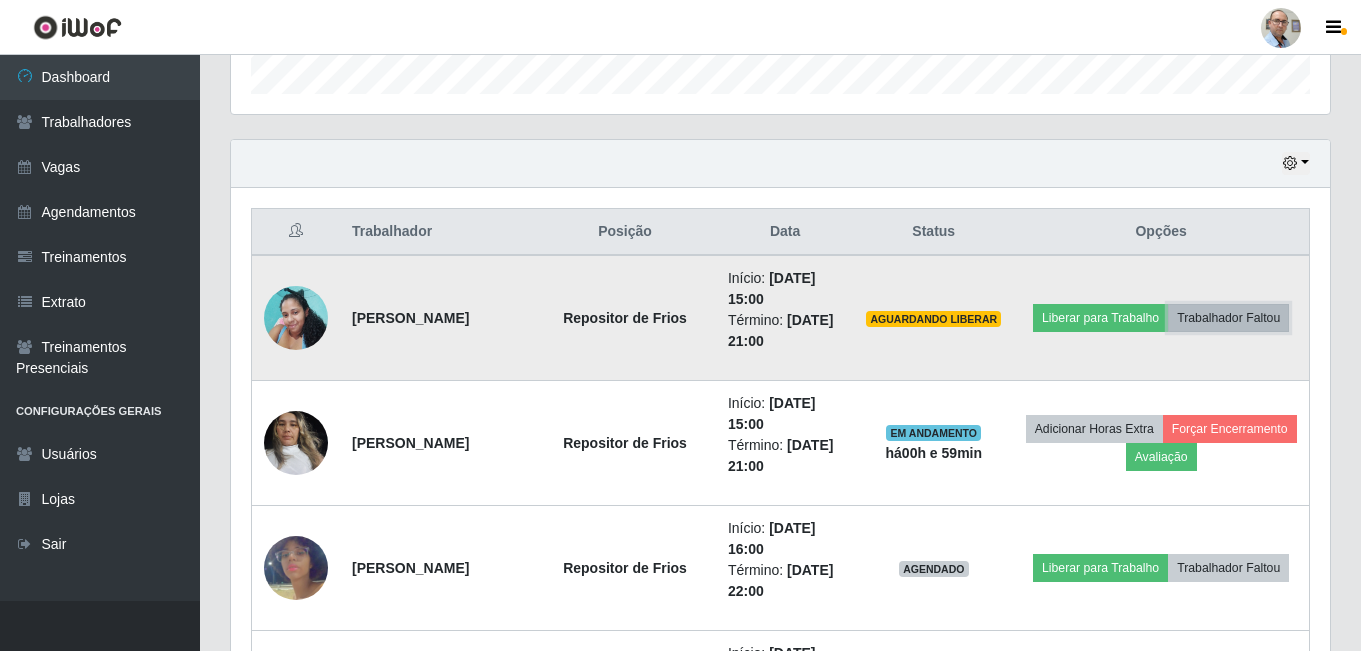 click on "Trabalhador Faltou" at bounding box center (1228, 318) 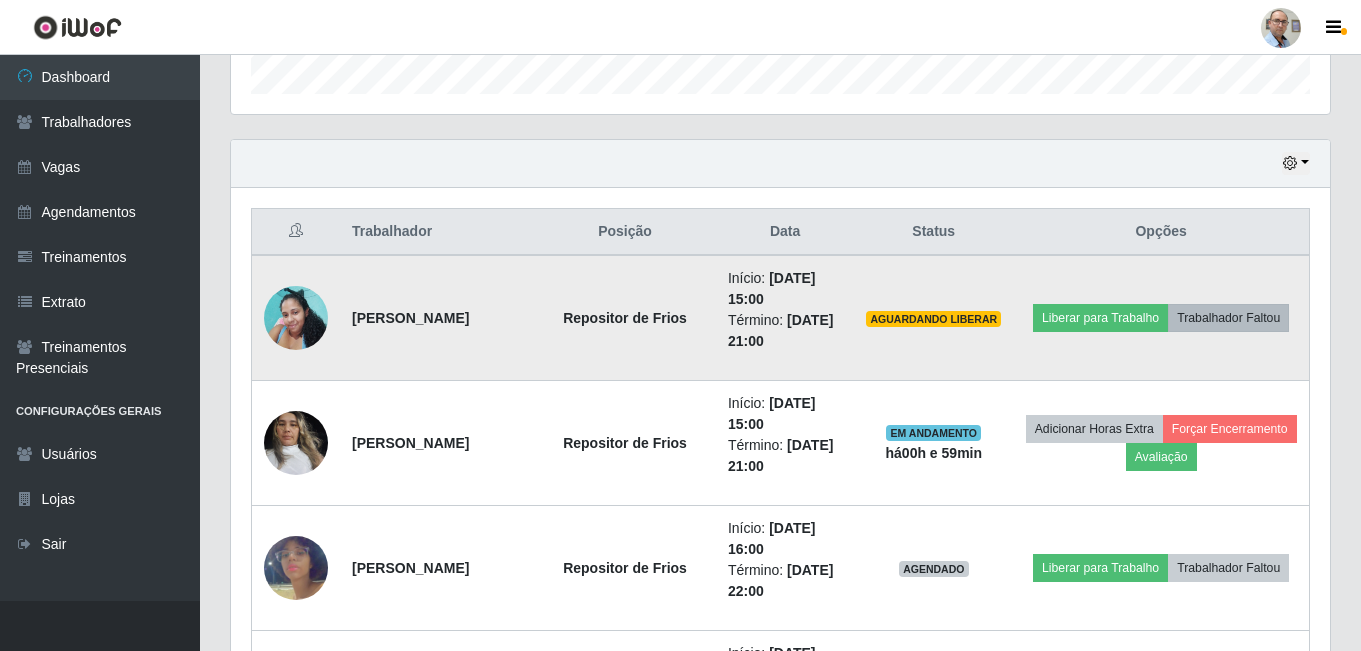 scroll, scrollTop: 999585, scrollLeft: 998911, axis: both 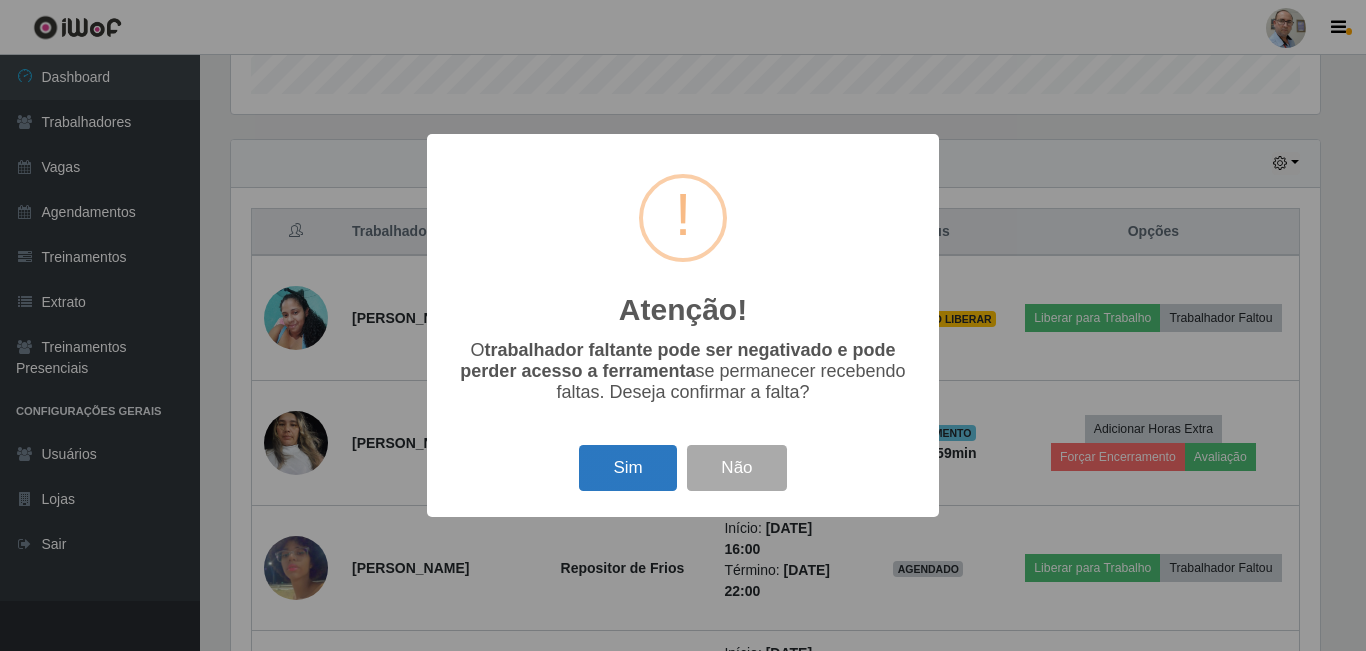 click on "Sim" at bounding box center [627, 468] 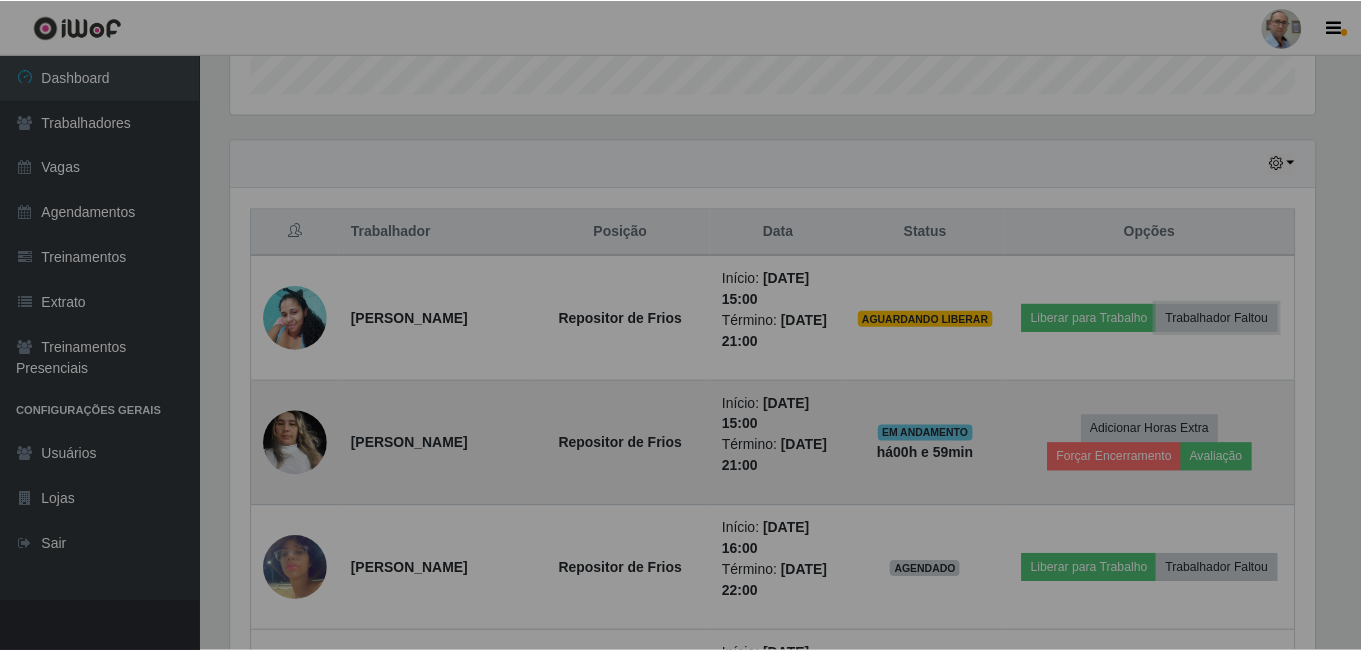 scroll, scrollTop: 999585, scrollLeft: 998901, axis: both 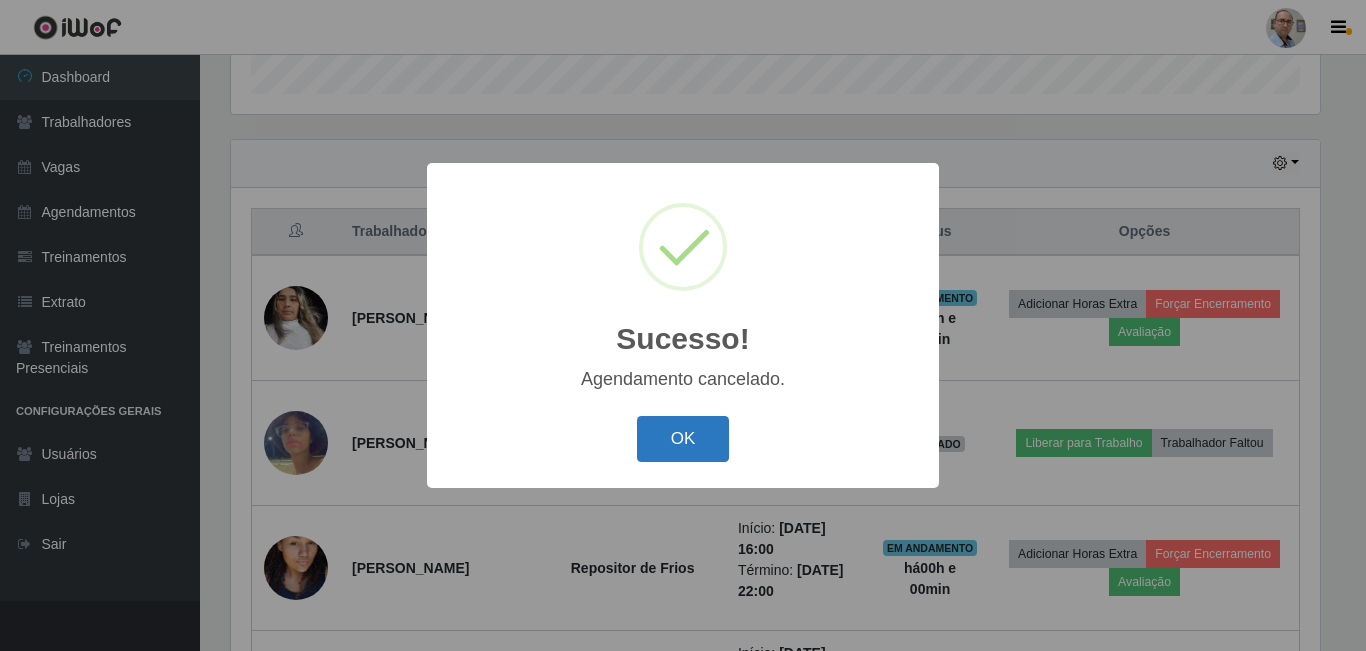 click on "OK" at bounding box center [683, 439] 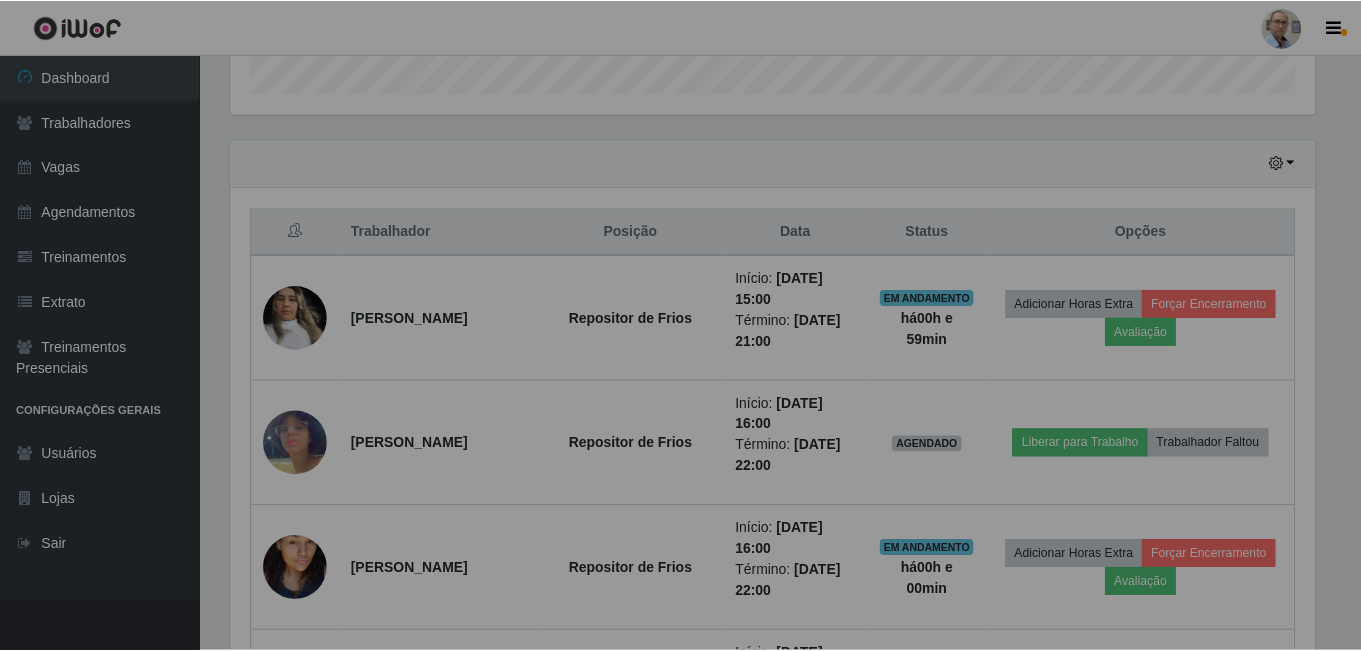 scroll, scrollTop: 999585, scrollLeft: 998901, axis: both 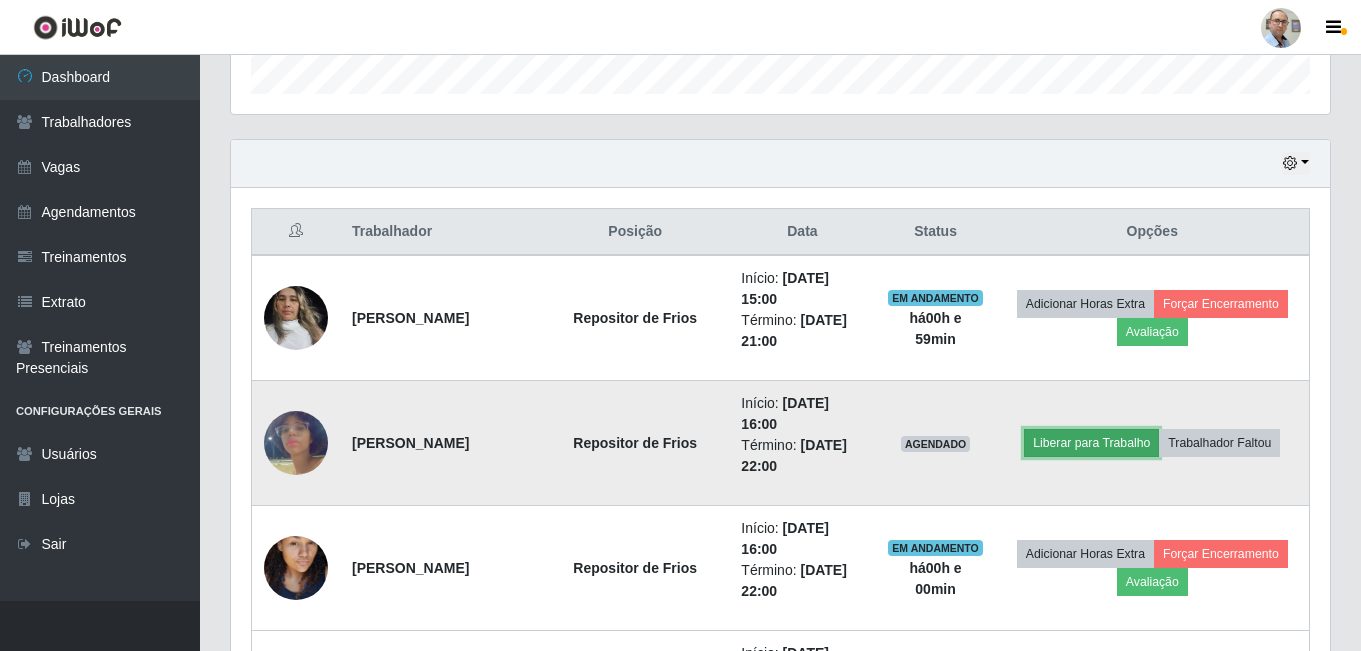 click on "Liberar para Trabalho" at bounding box center [1091, 443] 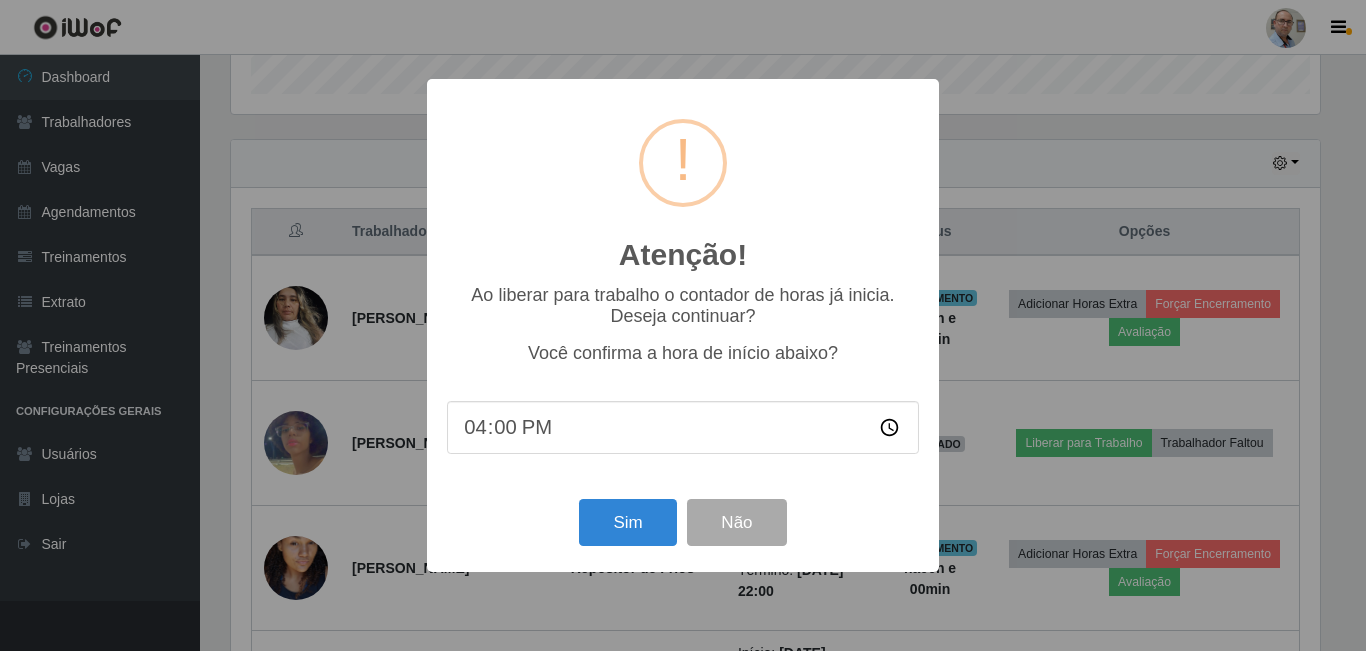 scroll, scrollTop: 999585, scrollLeft: 998911, axis: both 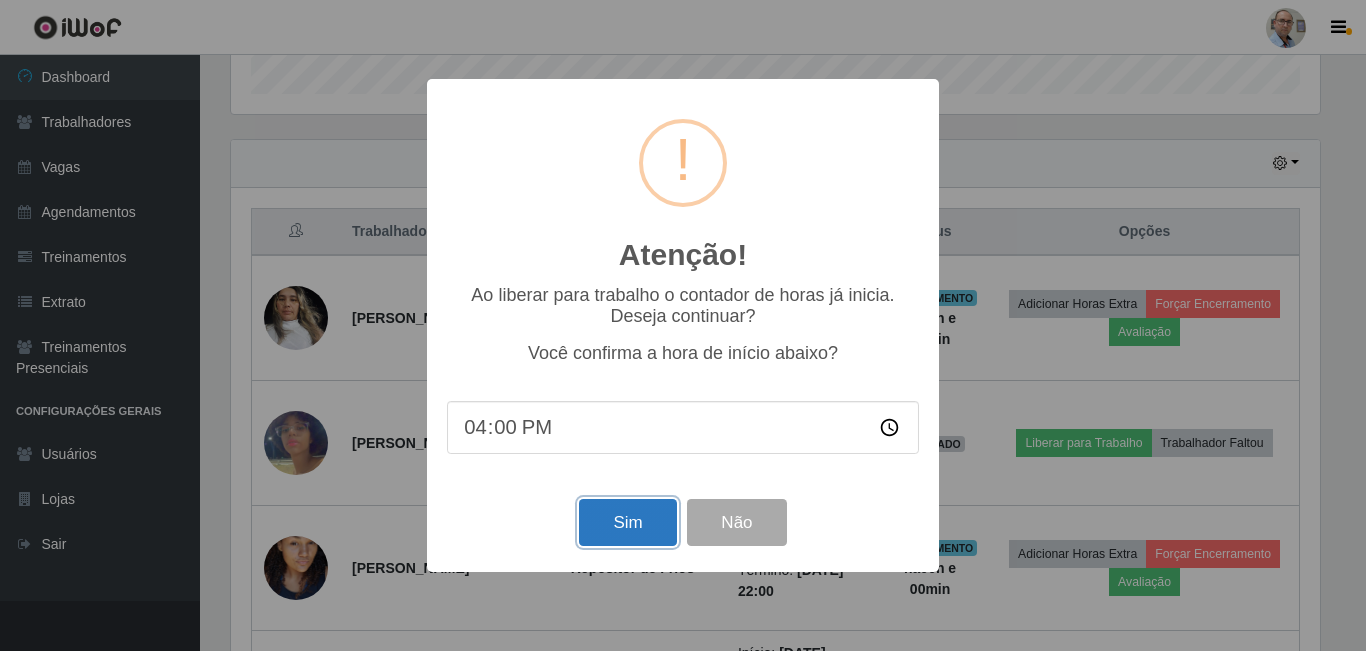 click on "Sim" at bounding box center (627, 522) 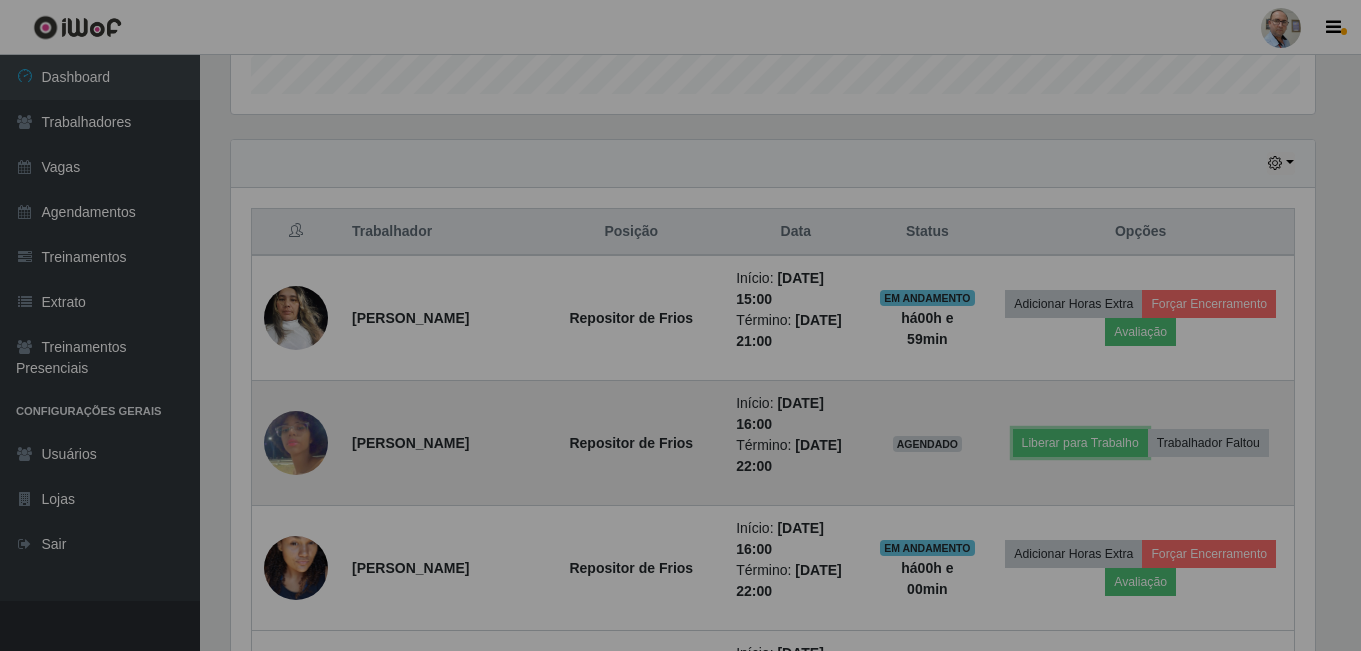 scroll, scrollTop: 999585, scrollLeft: 998901, axis: both 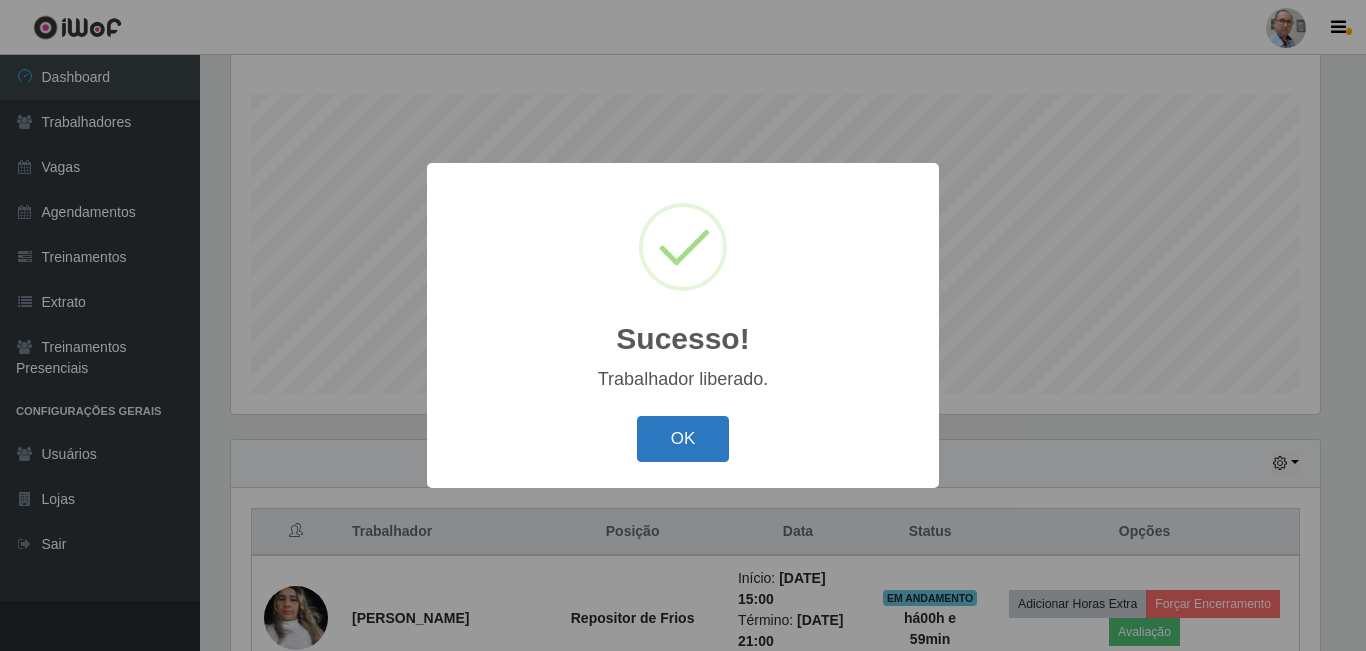 click on "OK" at bounding box center (683, 439) 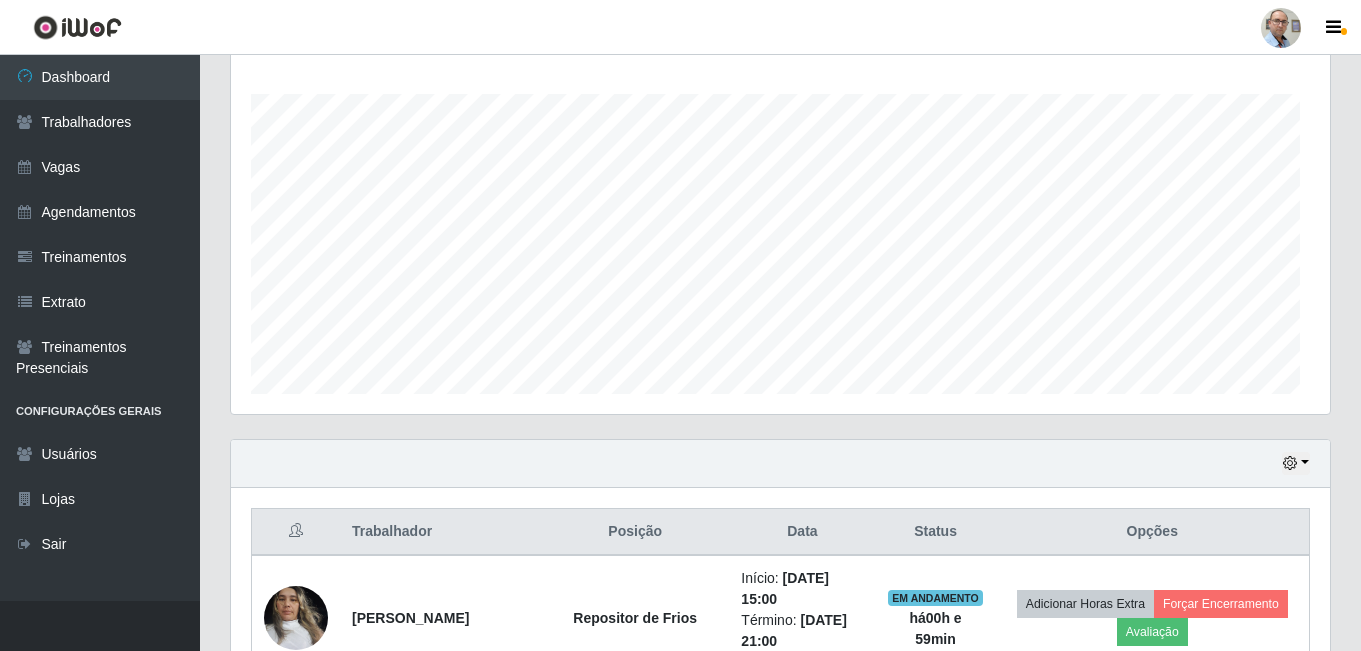 scroll, scrollTop: 999585, scrollLeft: 998901, axis: both 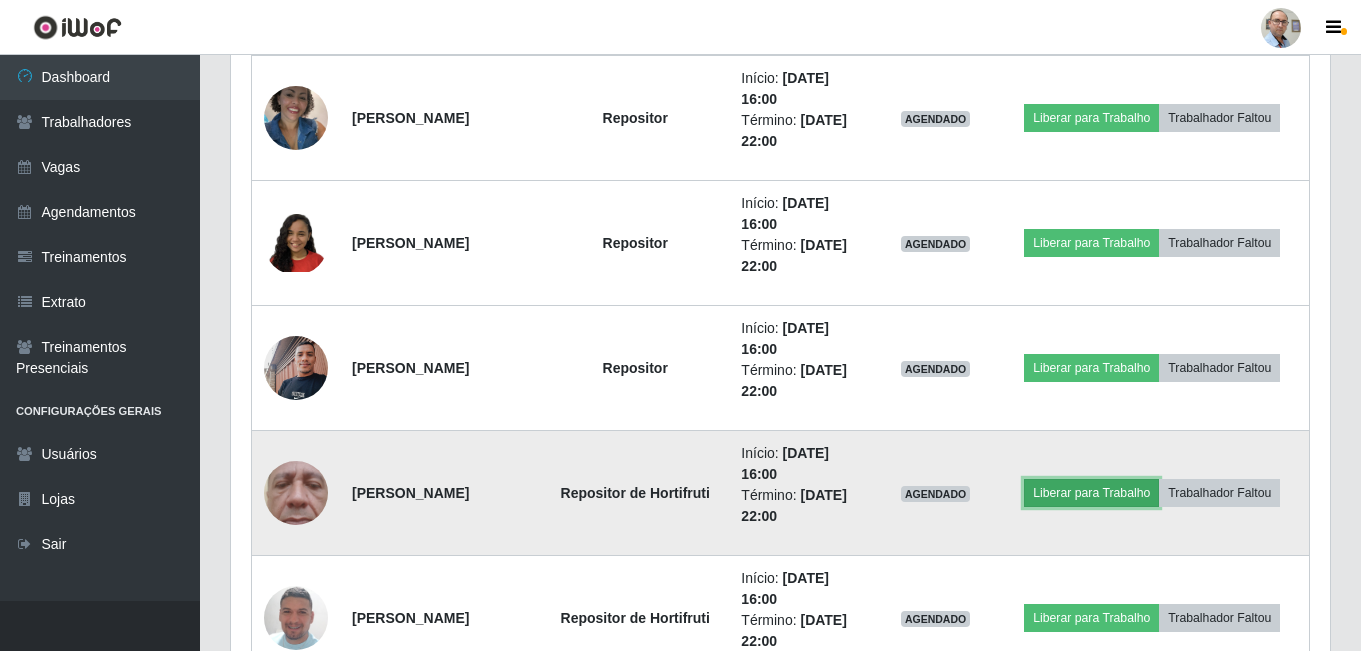 click on "Liberar para Trabalho" at bounding box center (1091, 493) 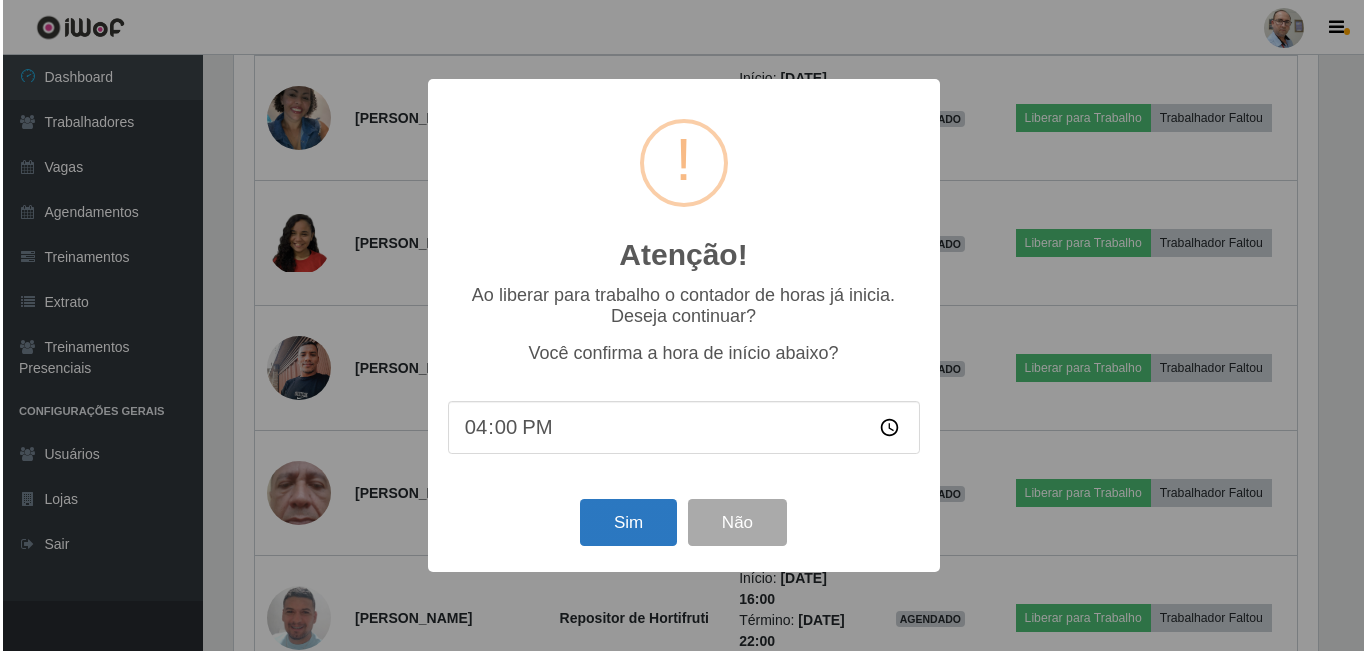 scroll, scrollTop: 999585, scrollLeft: 998911, axis: both 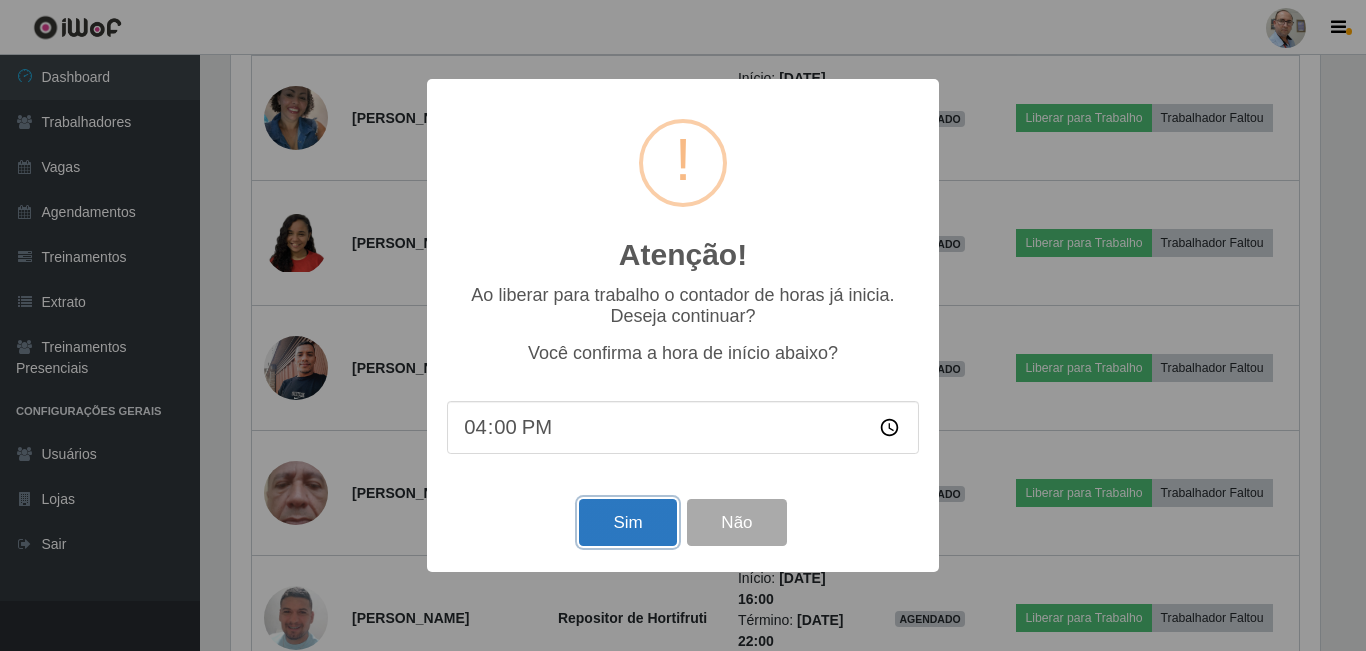 click on "Sim" at bounding box center (627, 522) 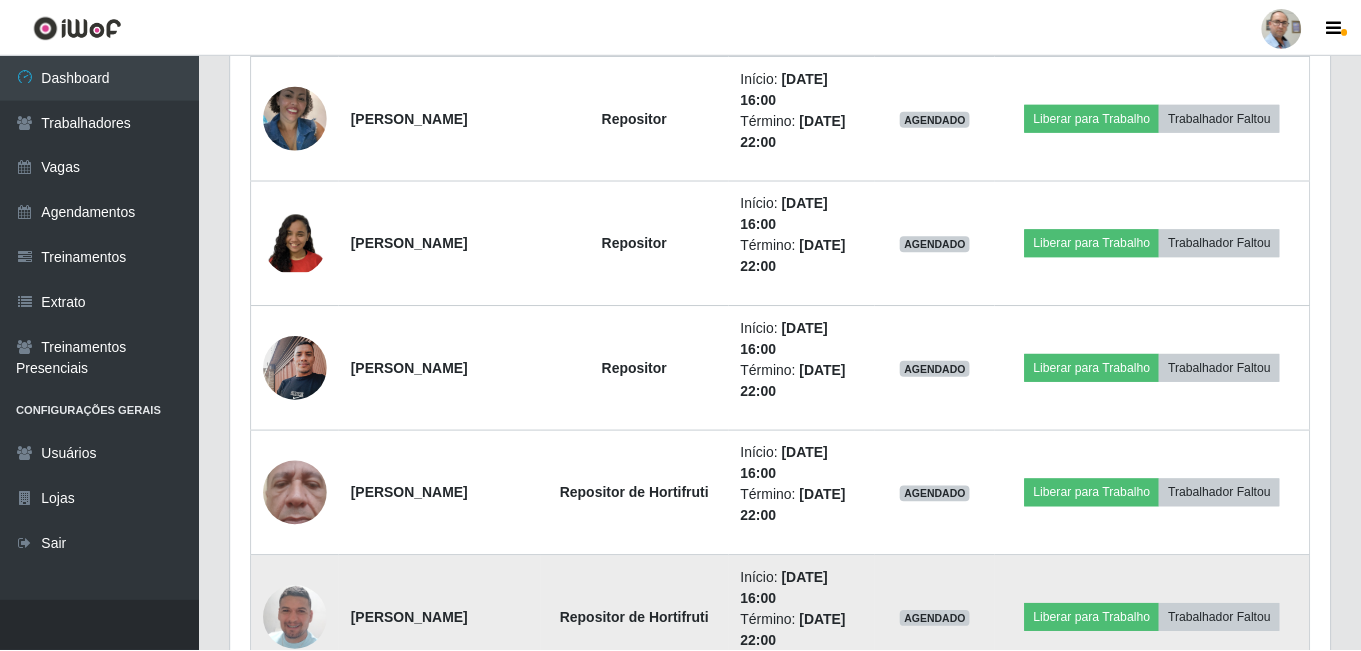 scroll, scrollTop: 999585, scrollLeft: 998901, axis: both 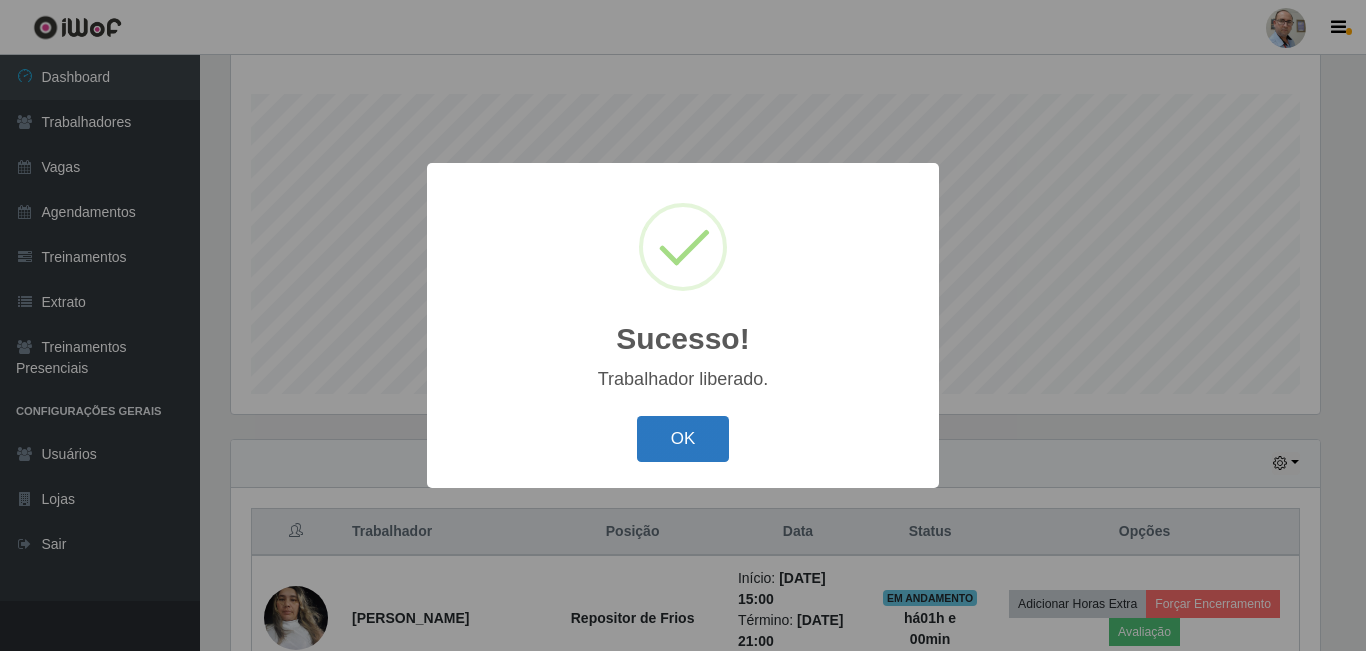click on "OK" at bounding box center [683, 439] 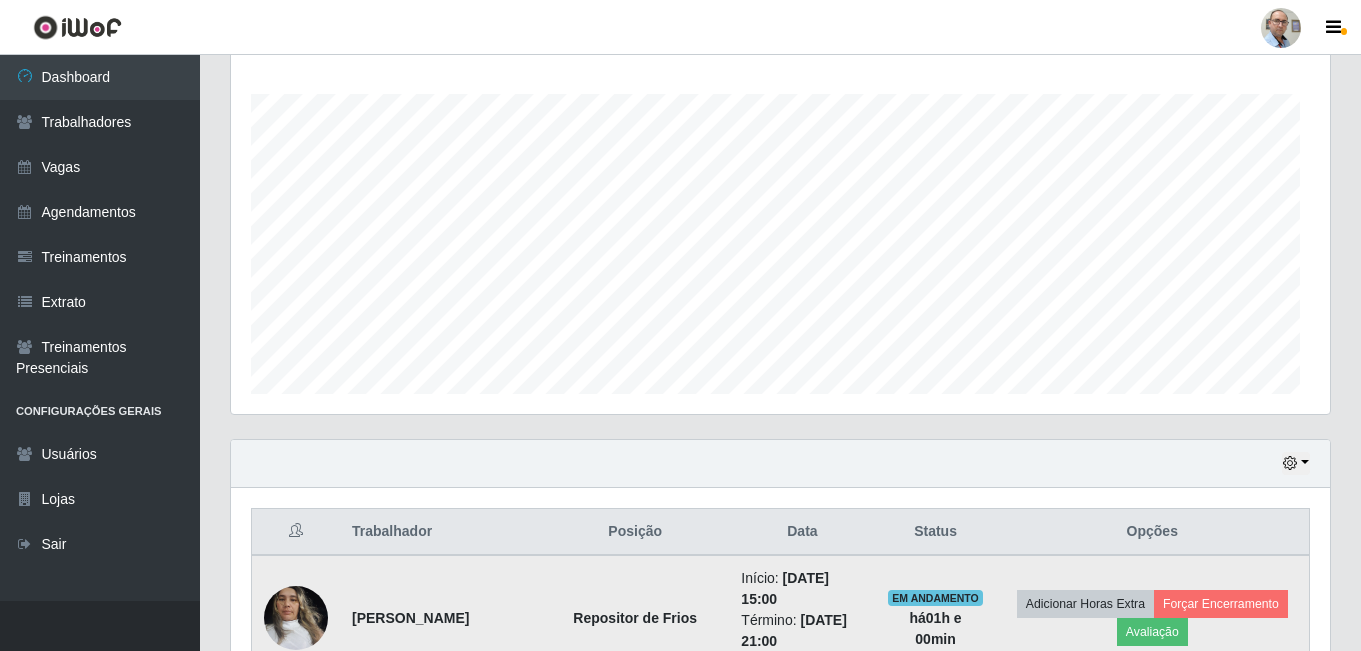 scroll, scrollTop: 999585, scrollLeft: 998901, axis: both 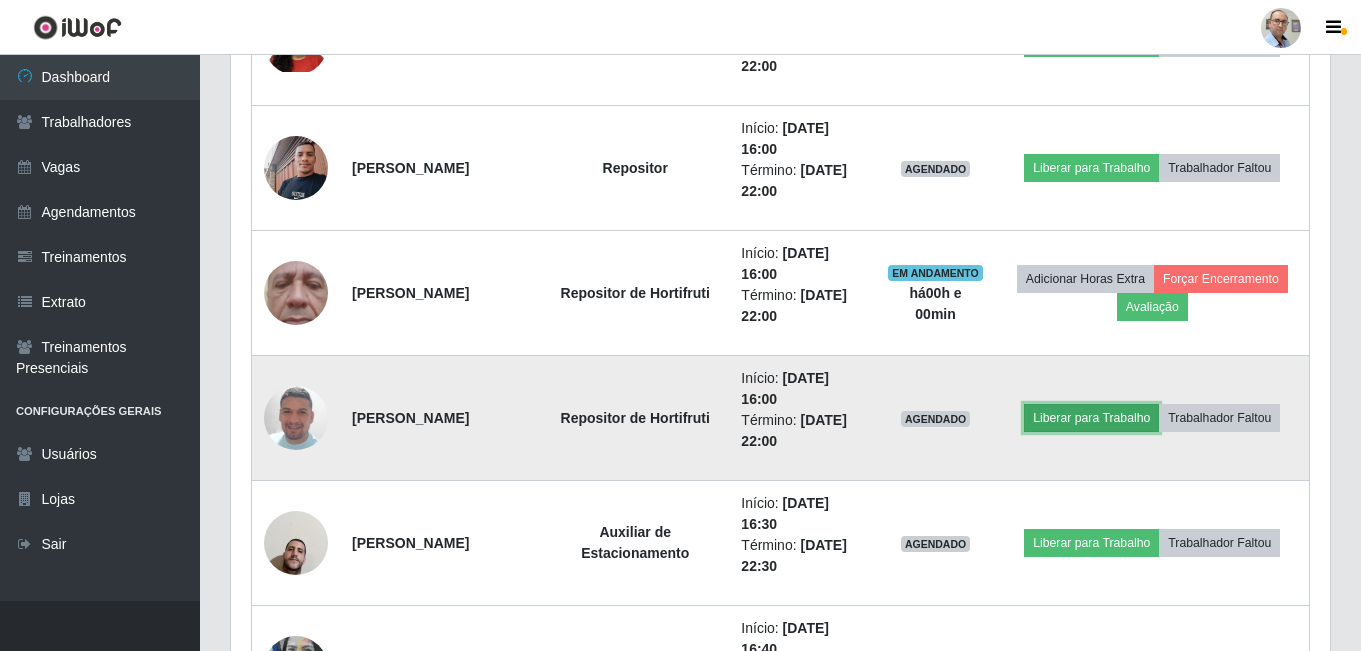 click on "Liberar para Trabalho" at bounding box center [1091, 418] 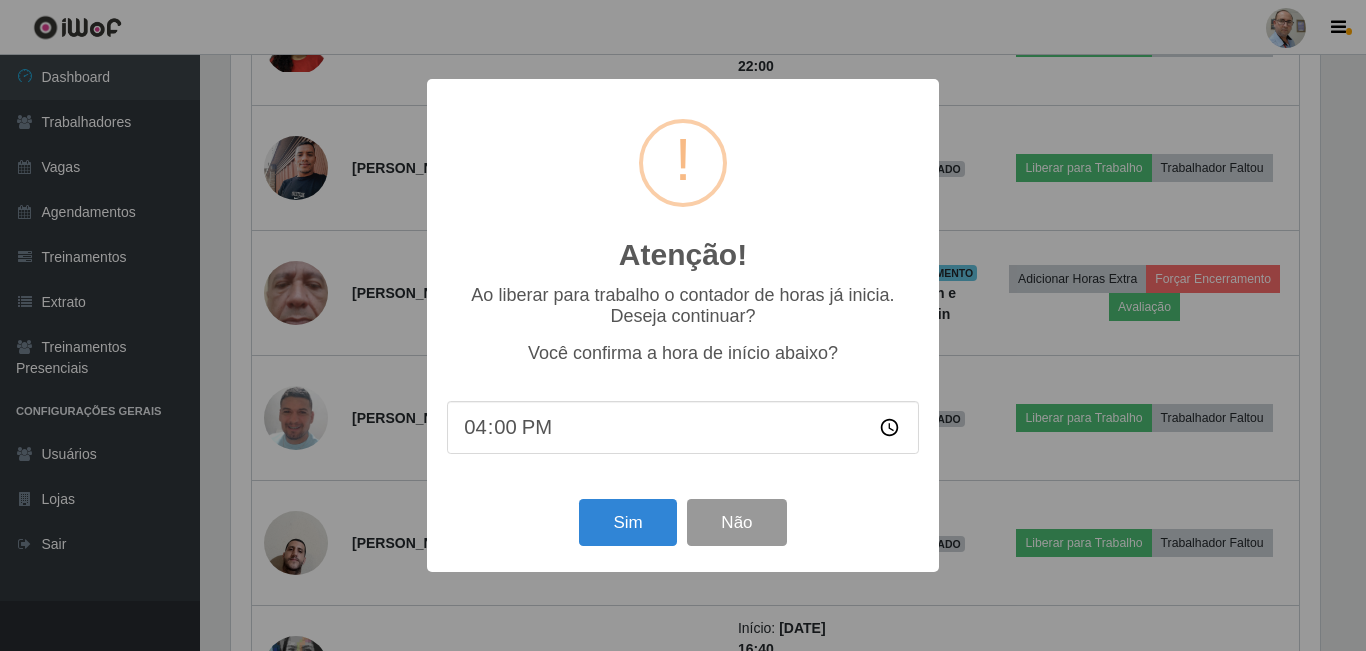 scroll, scrollTop: 999585, scrollLeft: 998911, axis: both 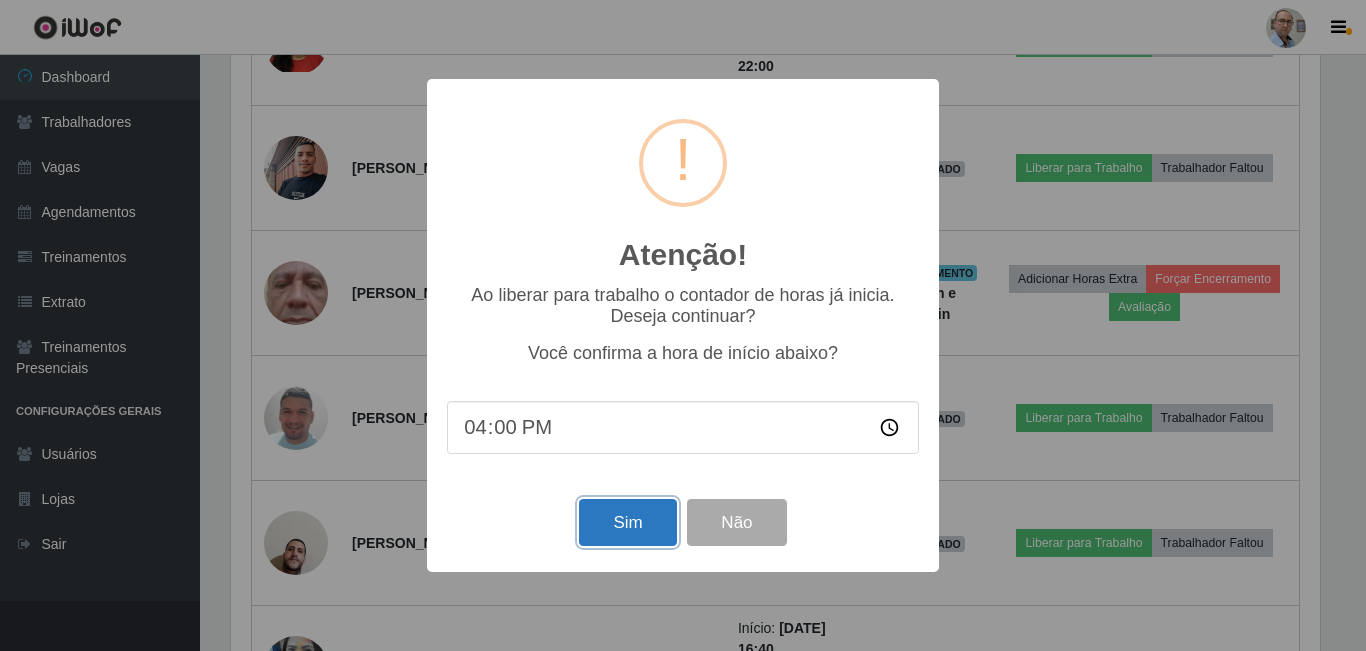click on "Sim" at bounding box center [627, 522] 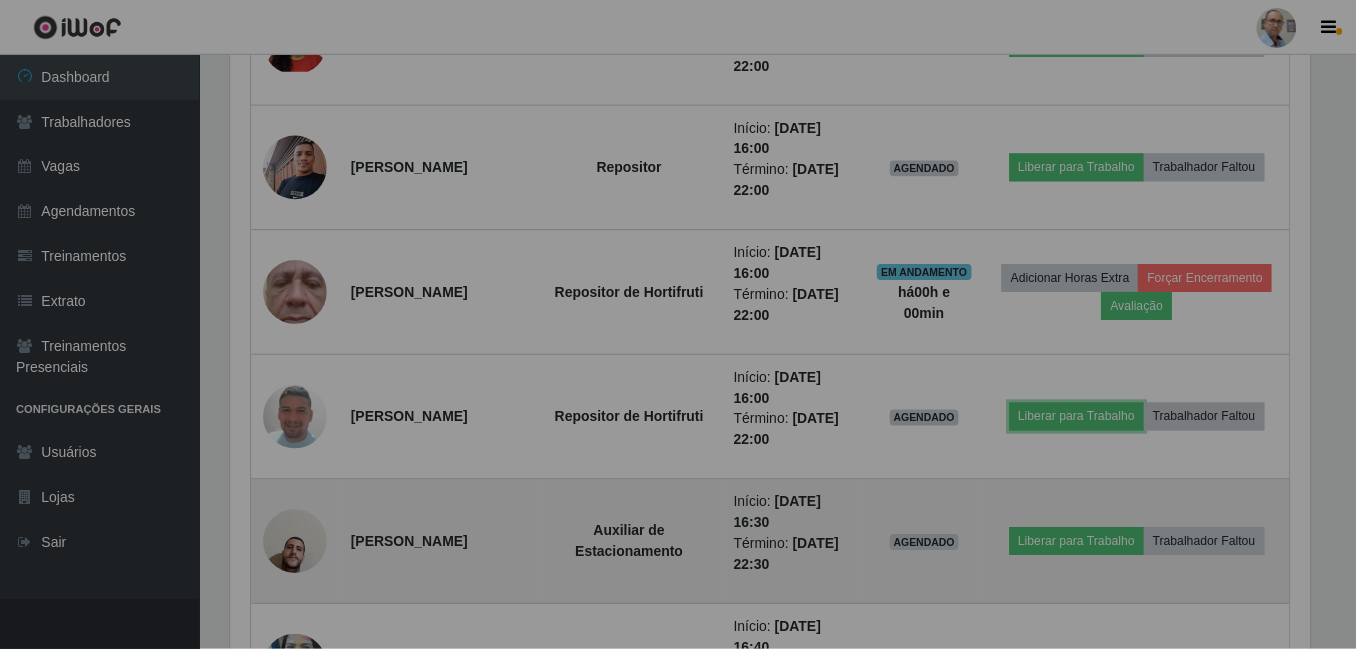 scroll, scrollTop: 999585, scrollLeft: 998901, axis: both 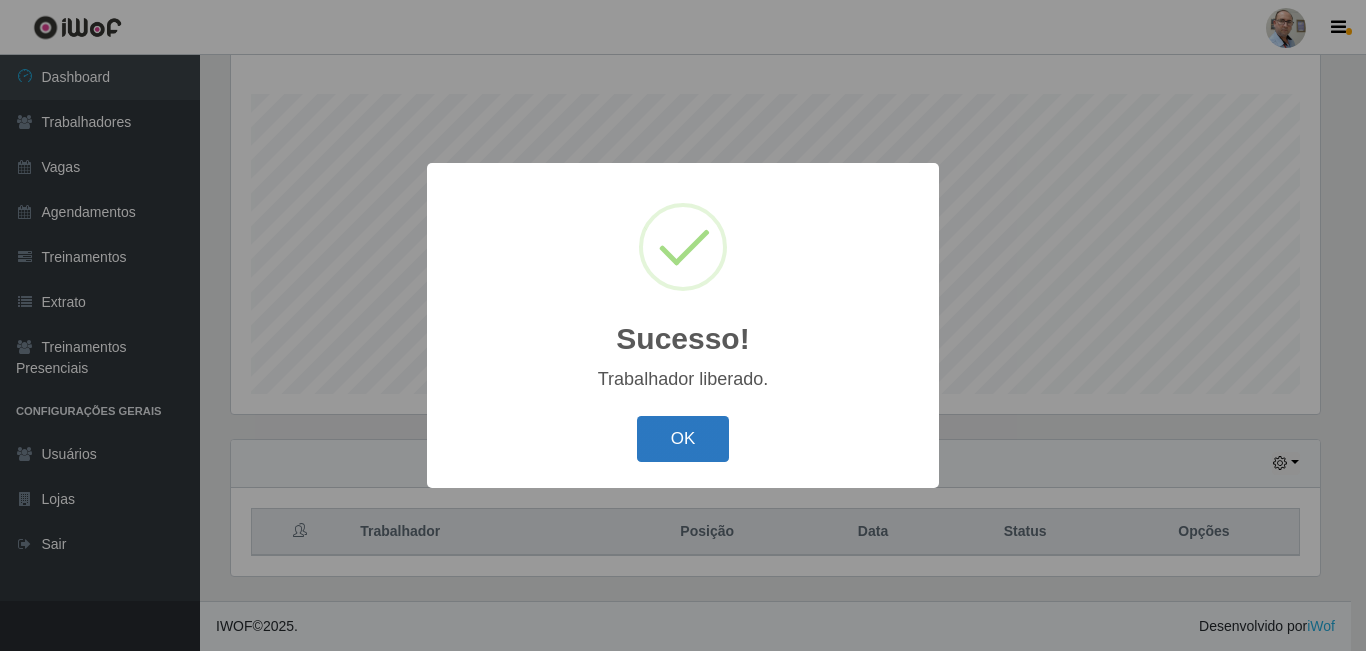click on "OK" at bounding box center [683, 439] 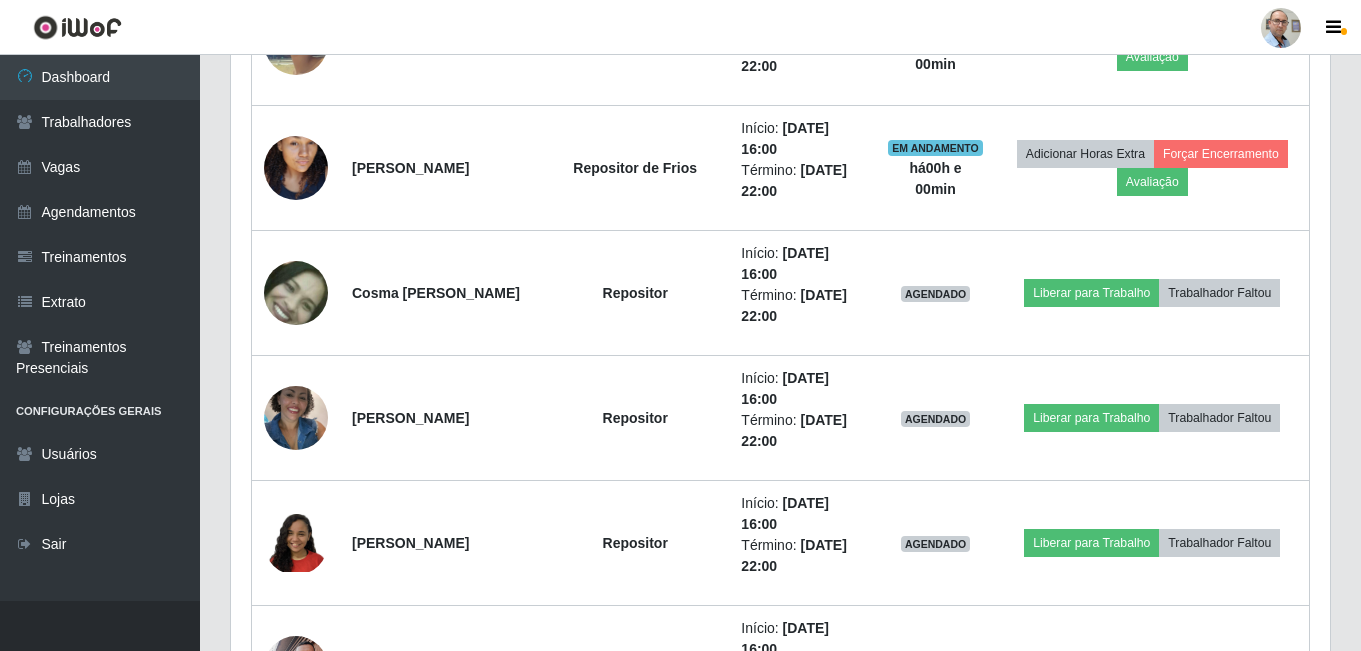scroll, scrollTop: 1121, scrollLeft: 0, axis: vertical 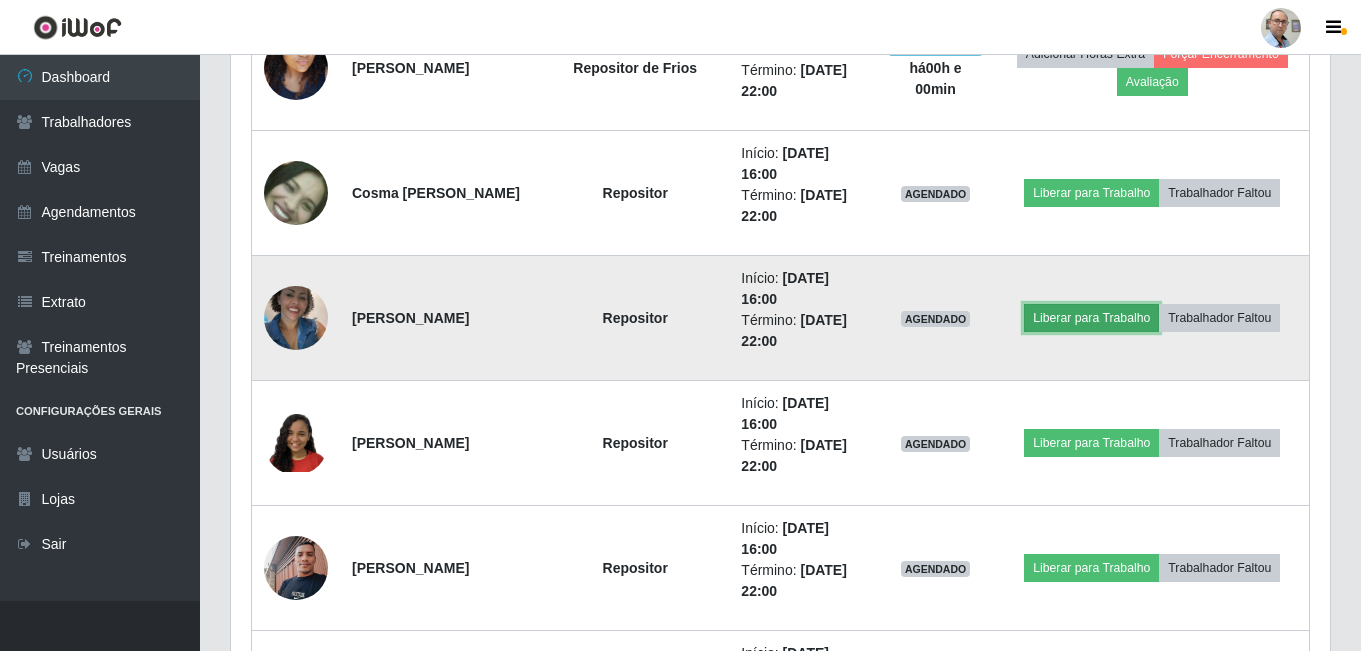 click on "Liberar para Trabalho" at bounding box center (1091, 318) 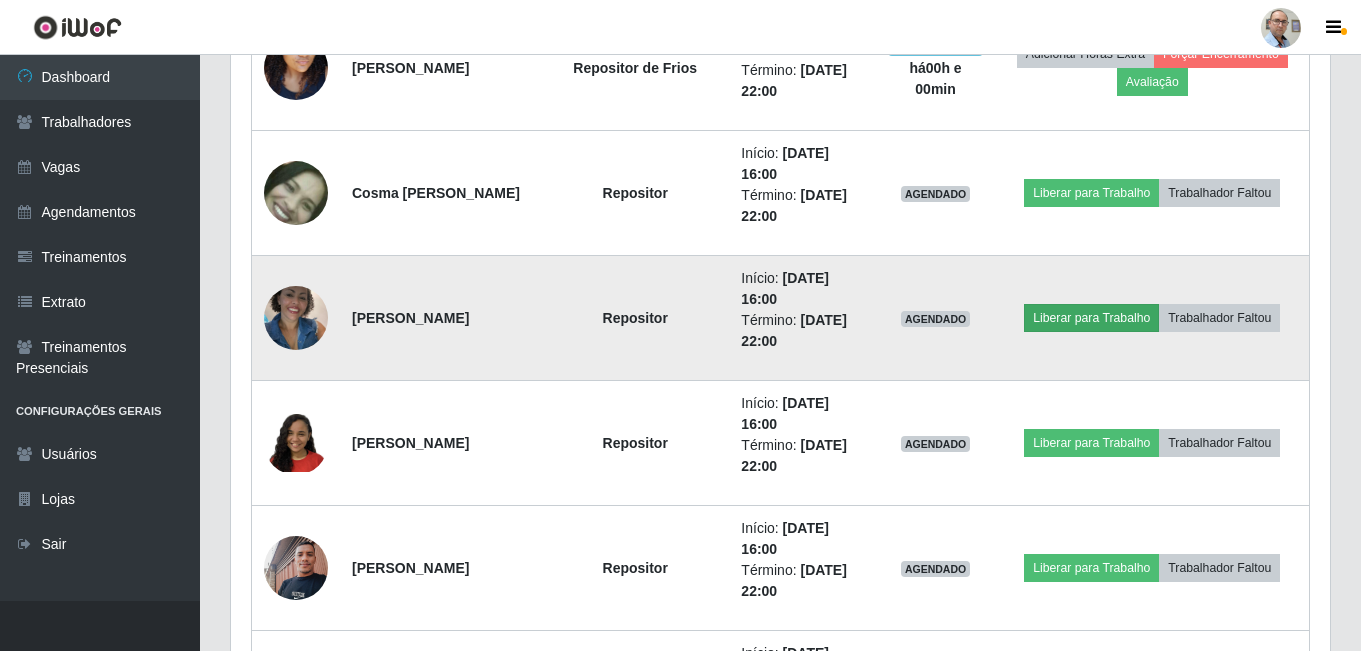 scroll, scrollTop: 999585, scrollLeft: 998911, axis: both 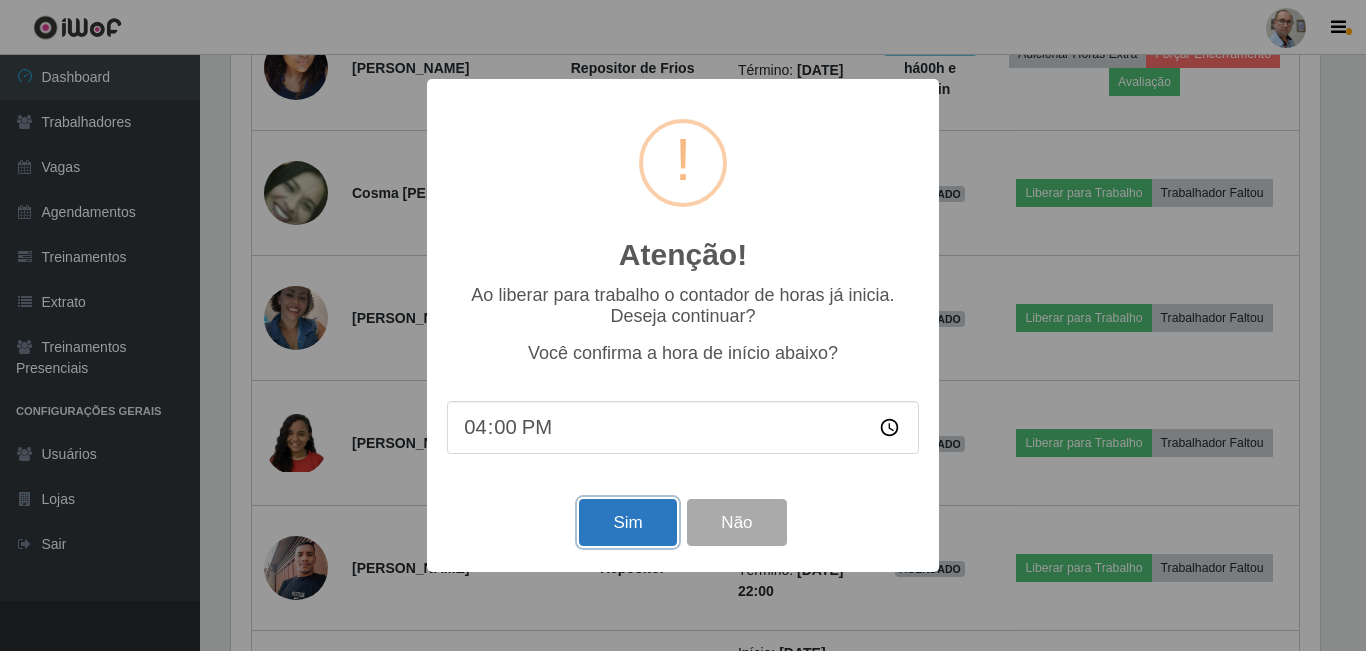 click on "Sim" at bounding box center (627, 522) 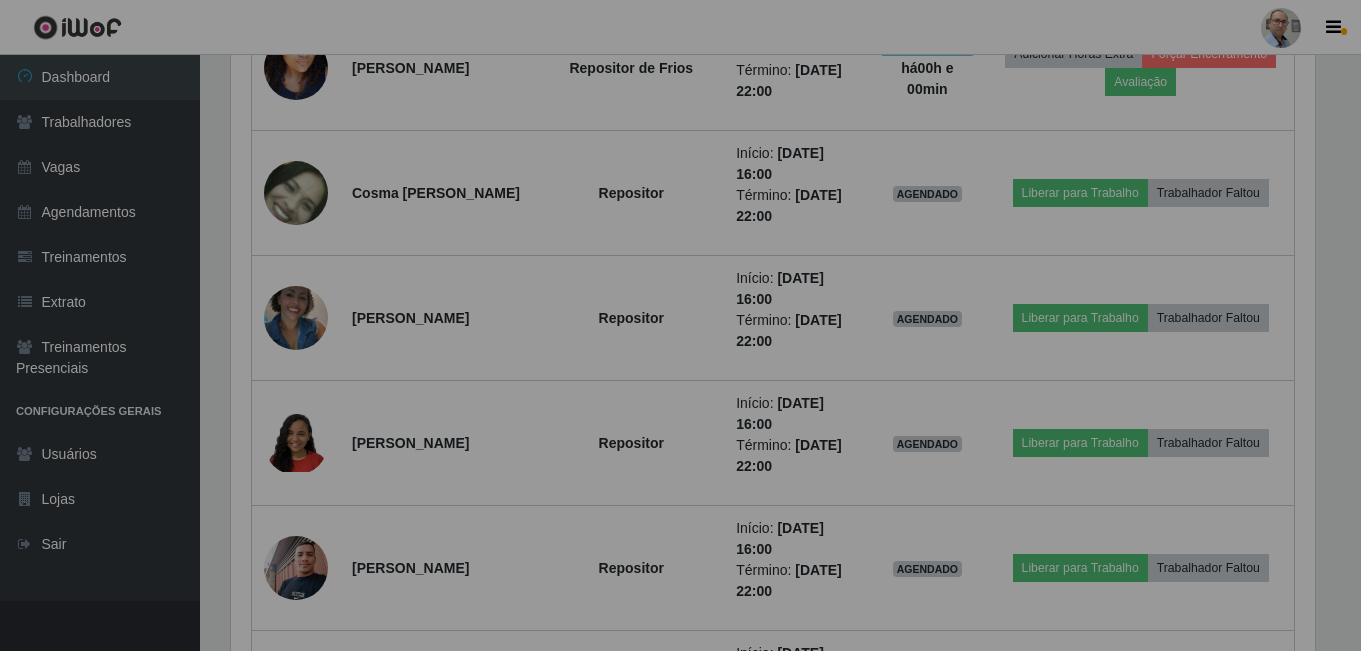 scroll, scrollTop: 999585, scrollLeft: 998901, axis: both 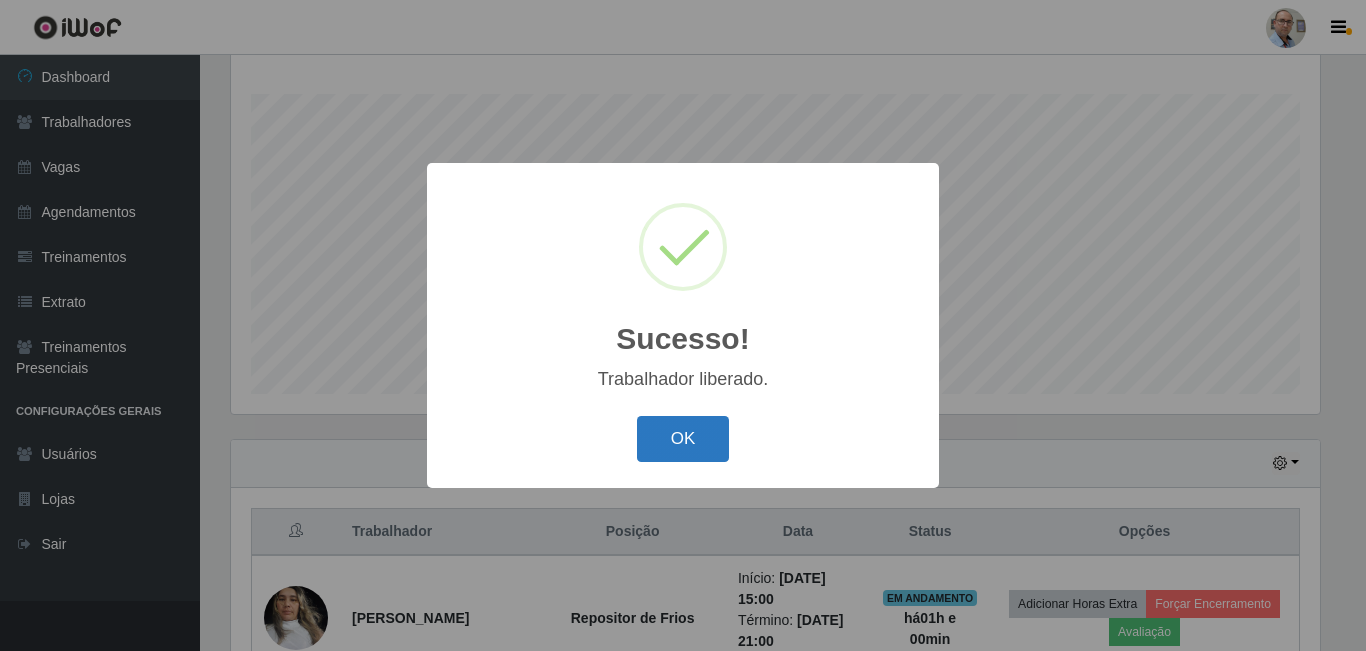 click on "OK" at bounding box center (683, 439) 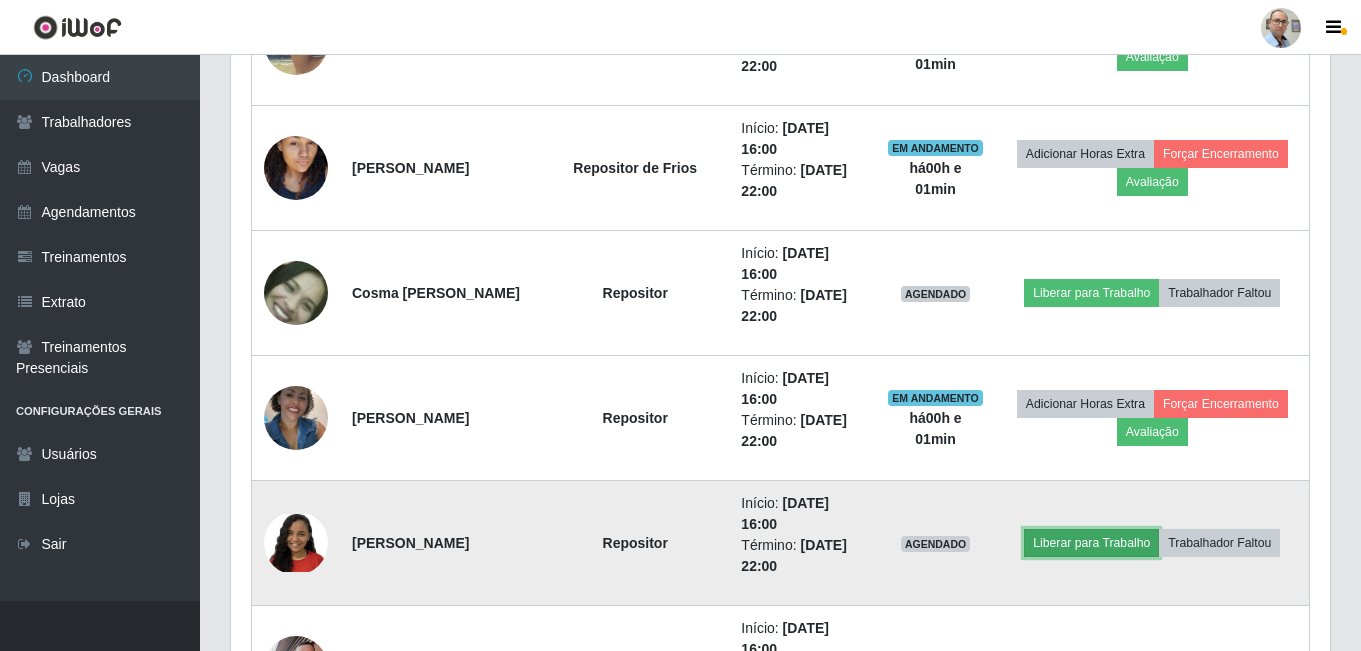 click on "Liberar para Trabalho" at bounding box center (1091, 543) 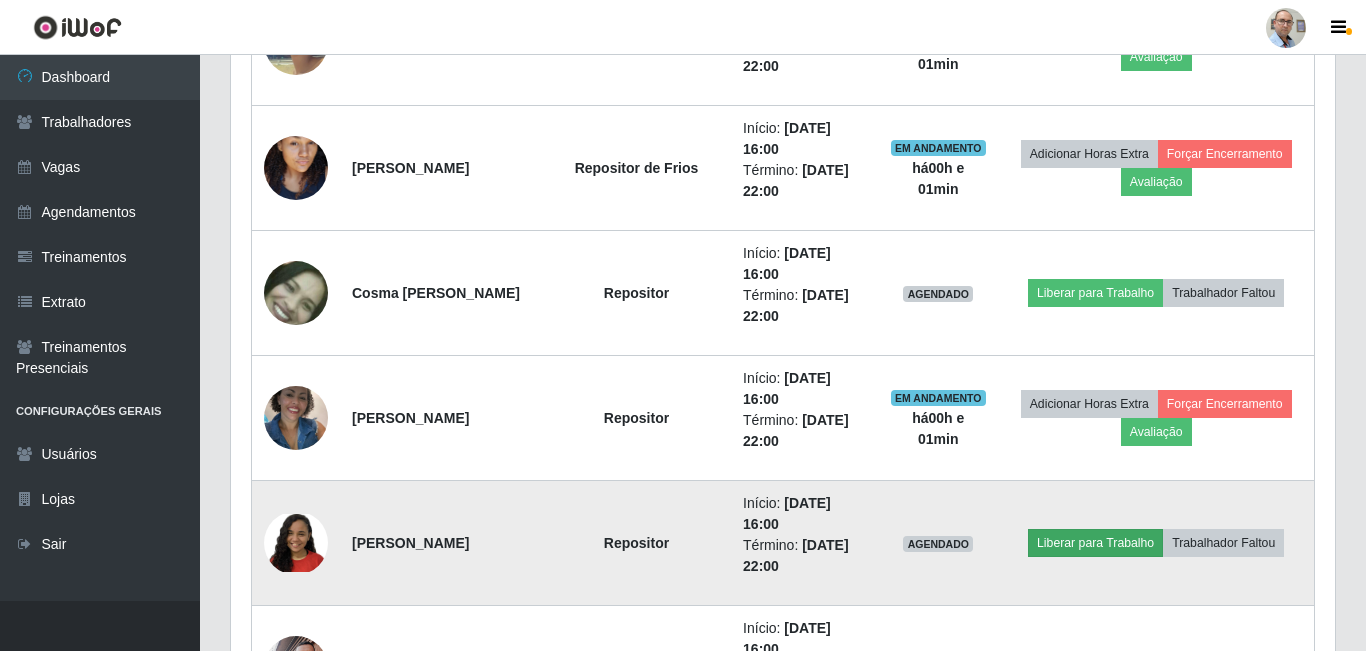 scroll, scrollTop: 999585, scrollLeft: 998911, axis: both 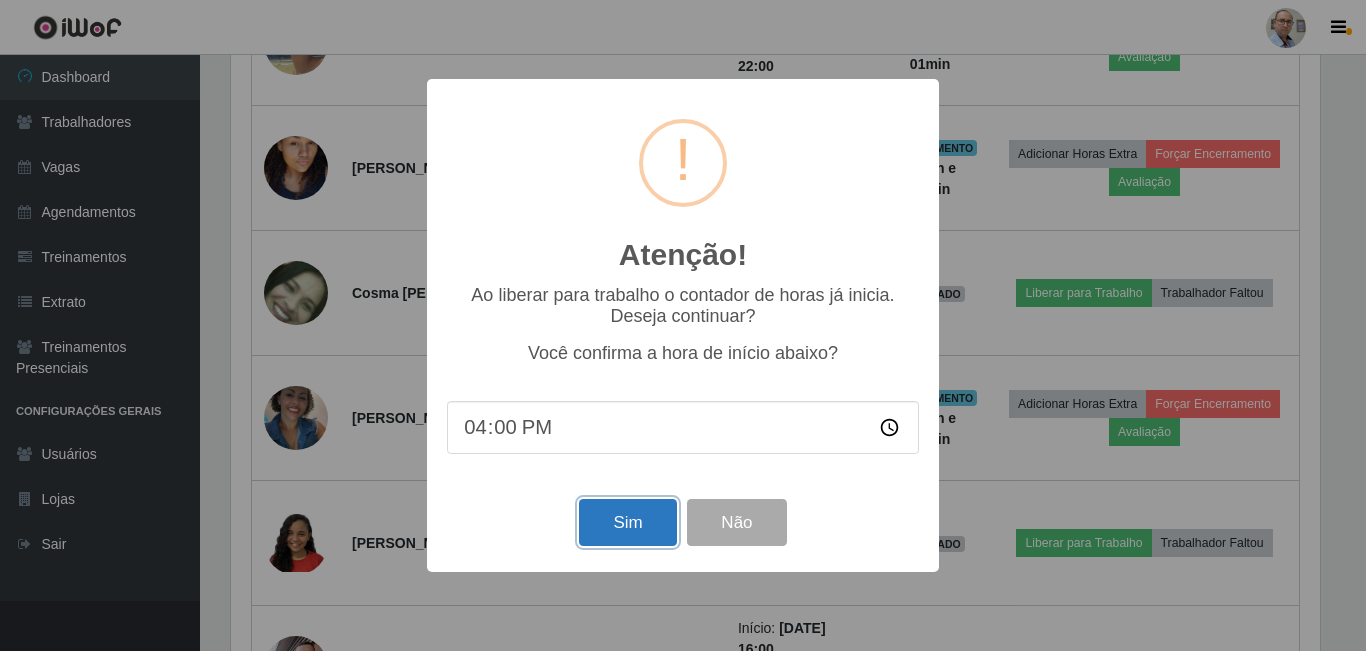 click on "Sim" at bounding box center [627, 522] 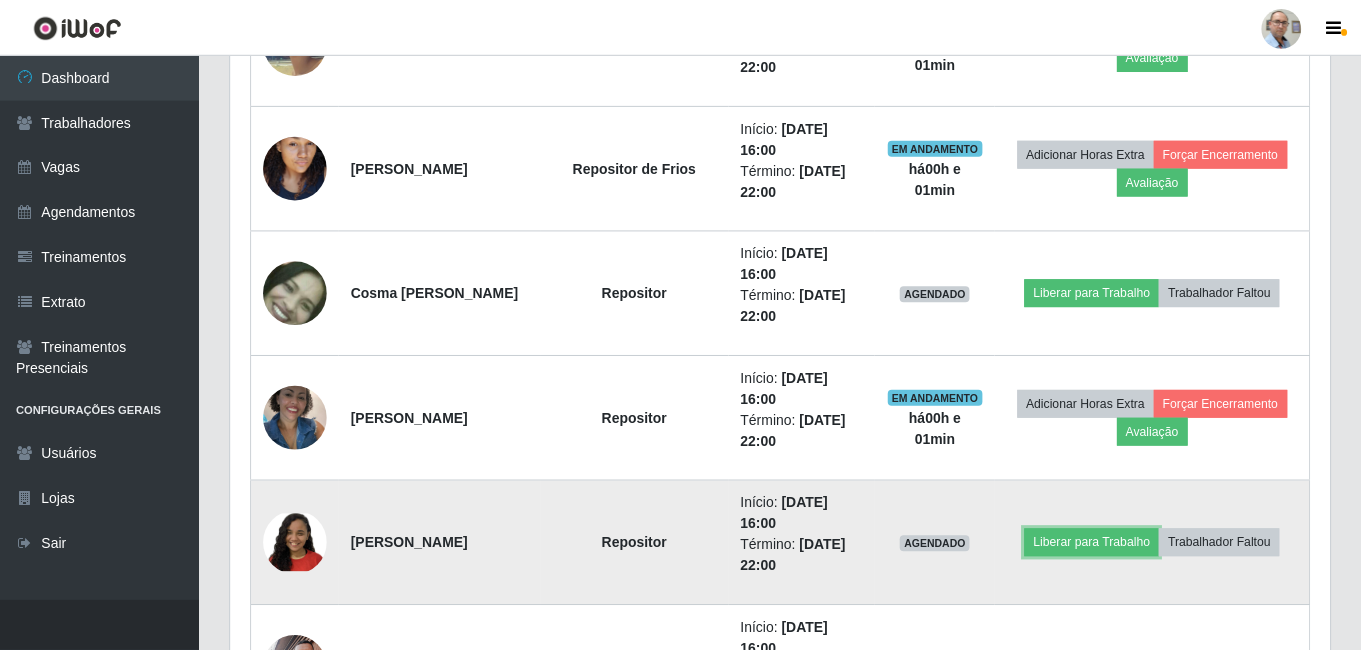 scroll, scrollTop: 999585, scrollLeft: 998901, axis: both 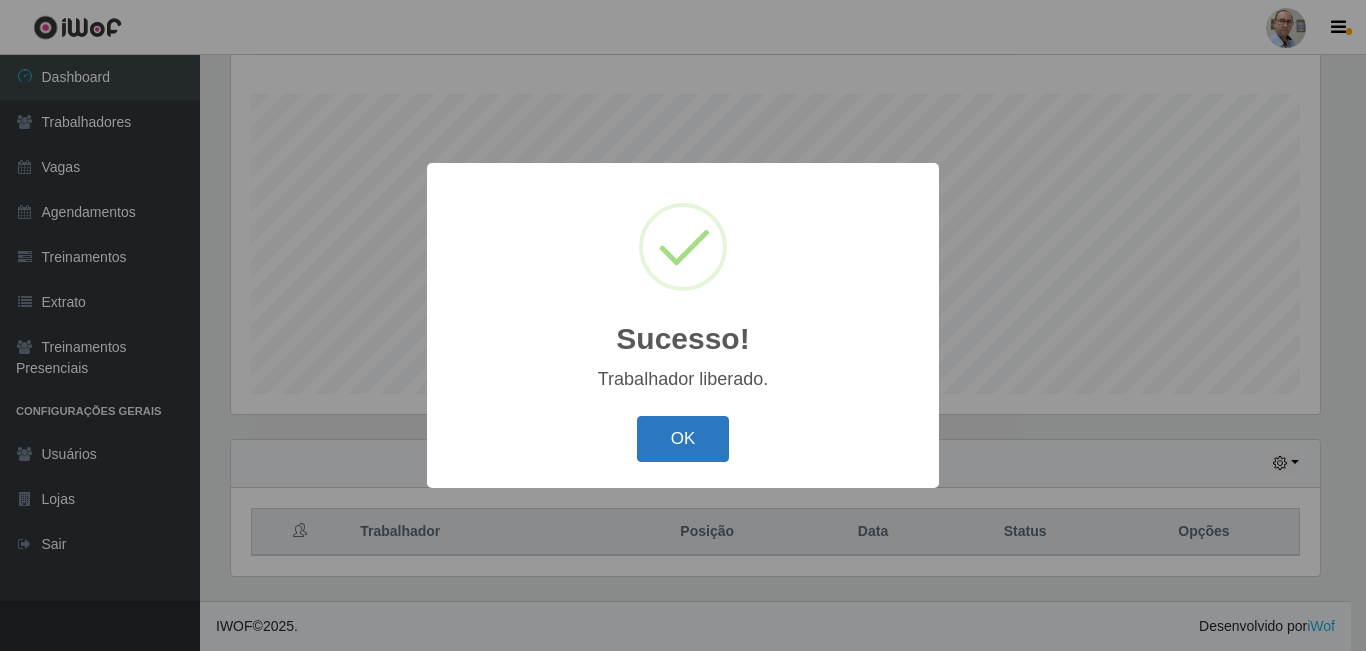 click on "OK" at bounding box center [683, 439] 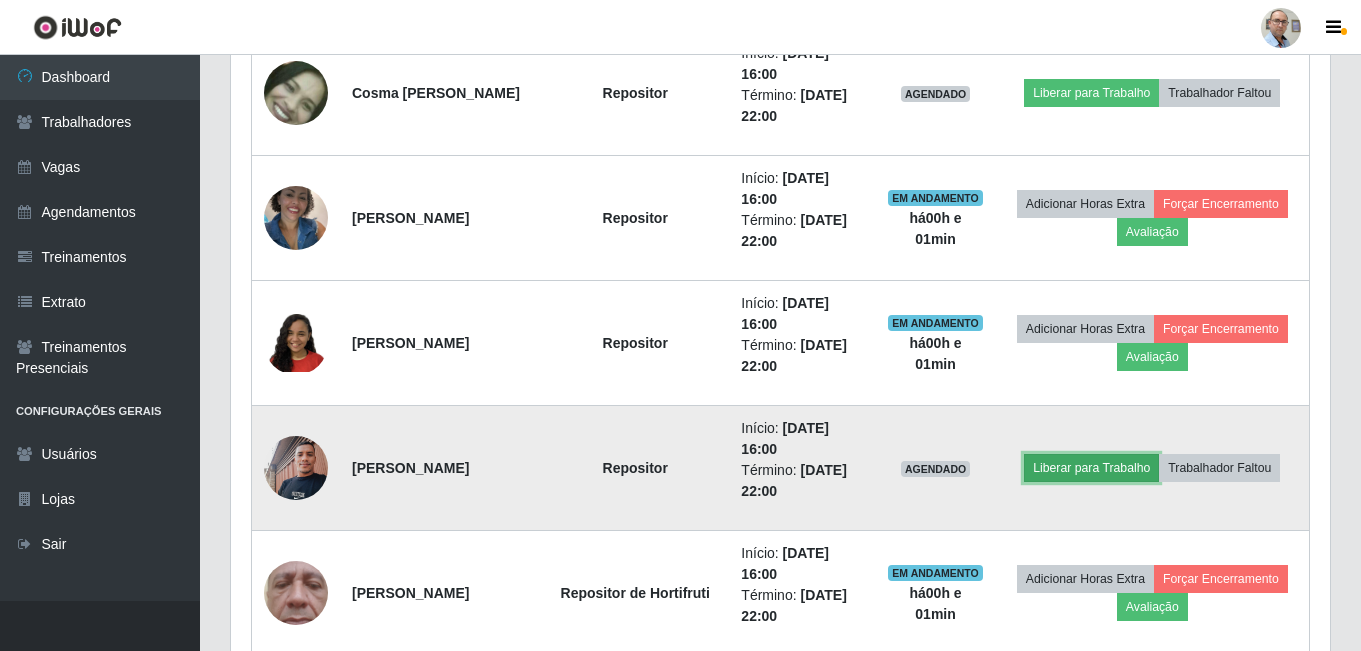 click on "Liberar para Trabalho" at bounding box center (1091, 468) 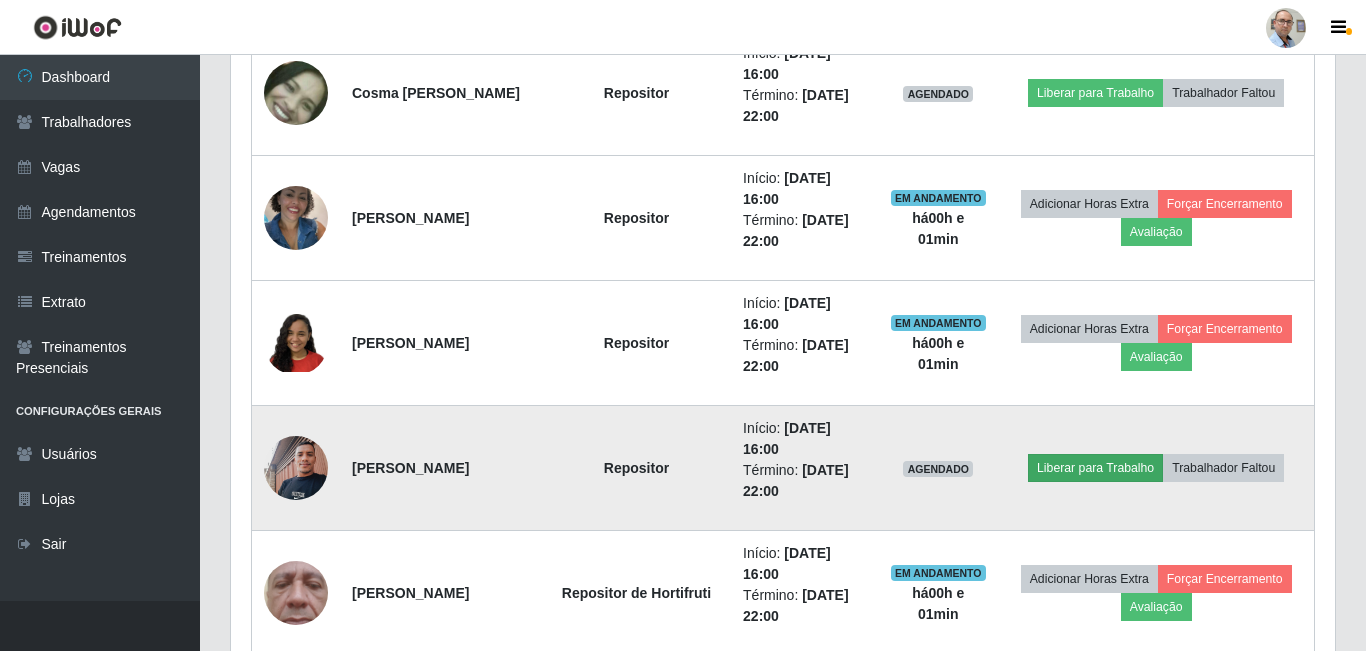 scroll, scrollTop: 999585, scrollLeft: 998911, axis: both 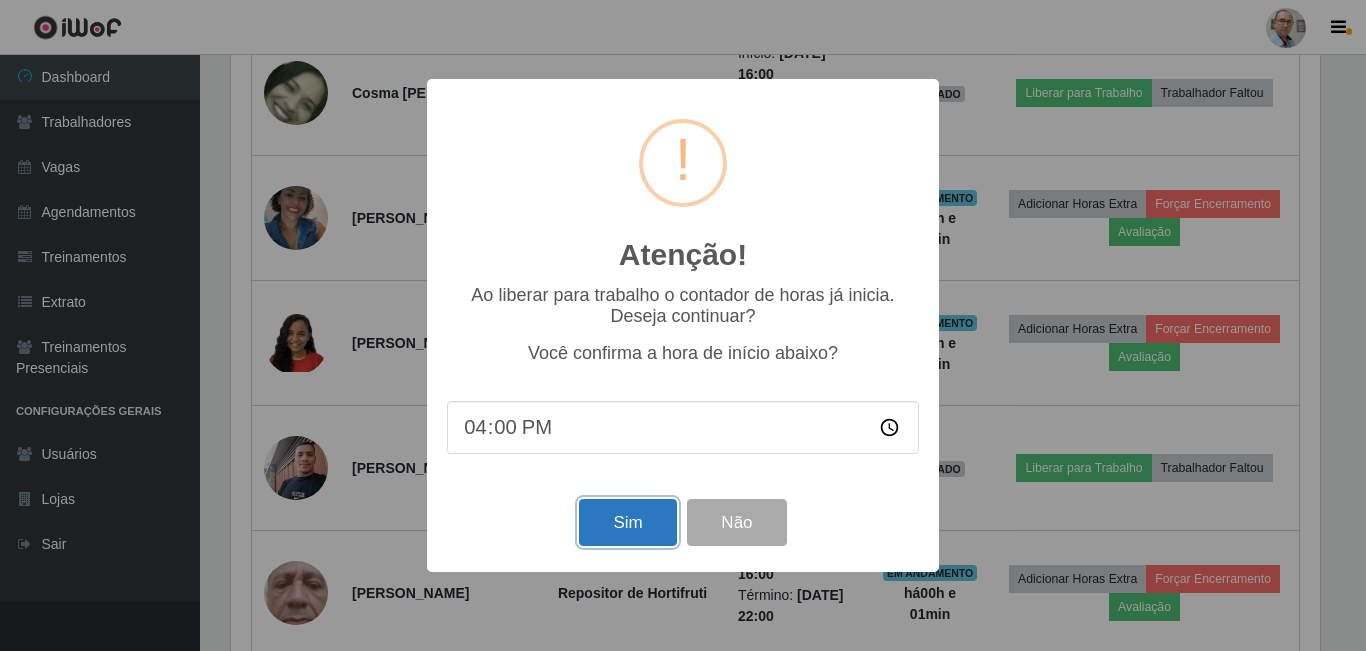 click on "Sim" at bounding box center (627, 522) 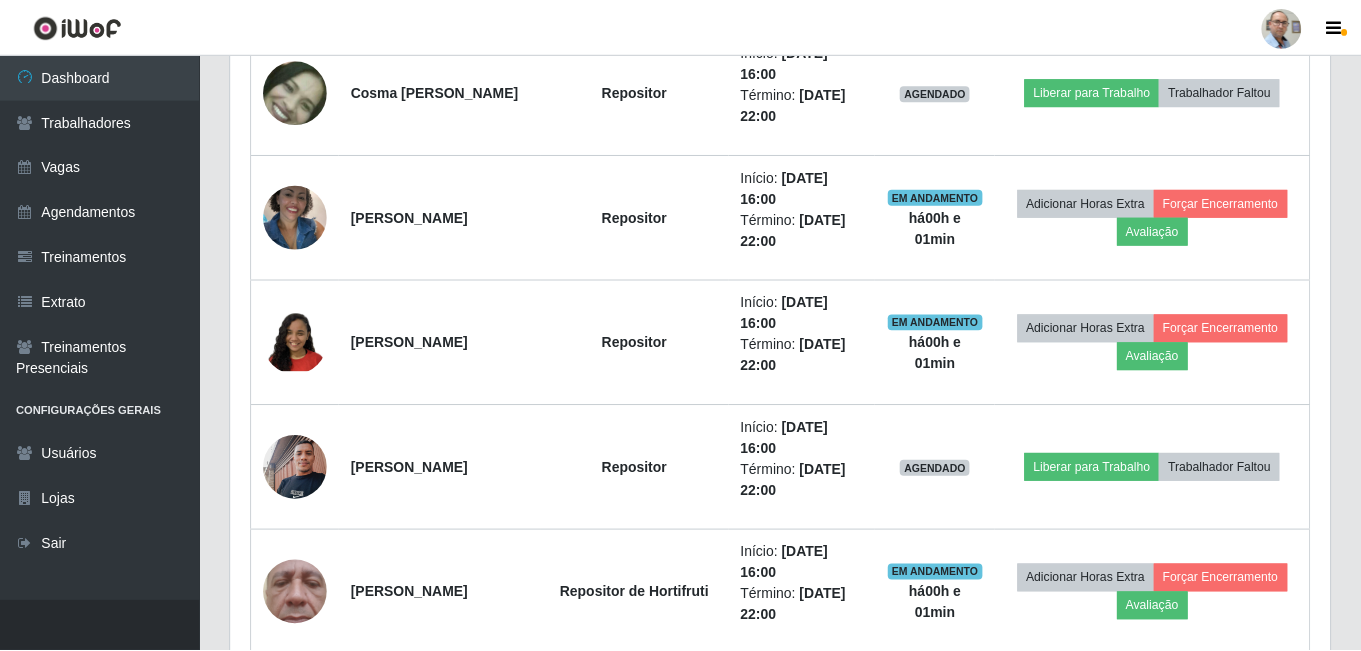 scroll, scrollTop: 999585, scrollLeft: 998901, axis: both 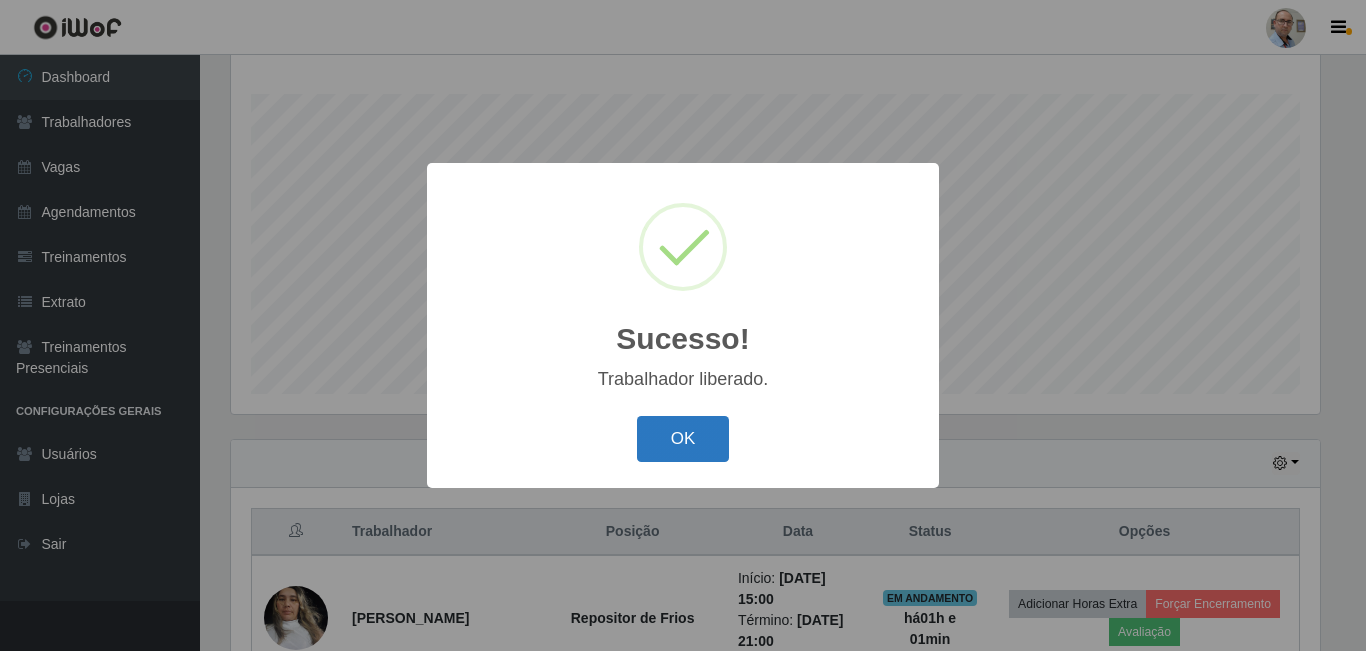 click on "OK" at bounding box center (683, 439) 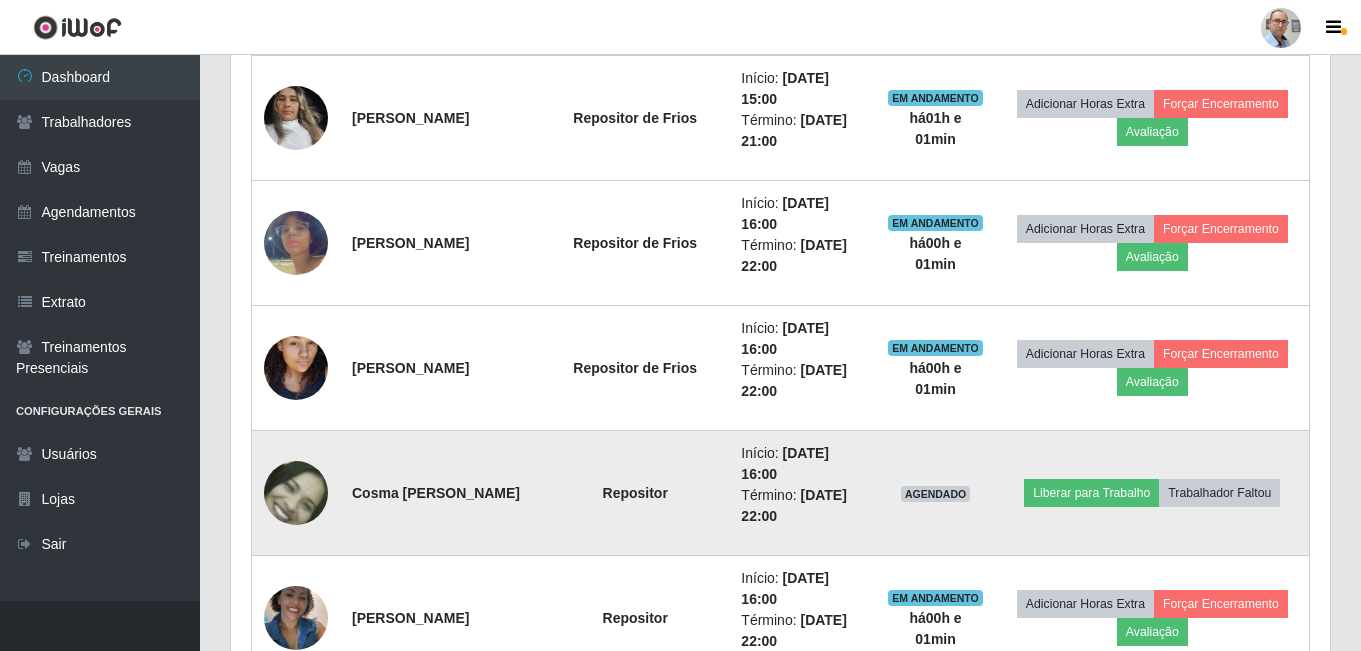 click at bounding box center (296, 493) 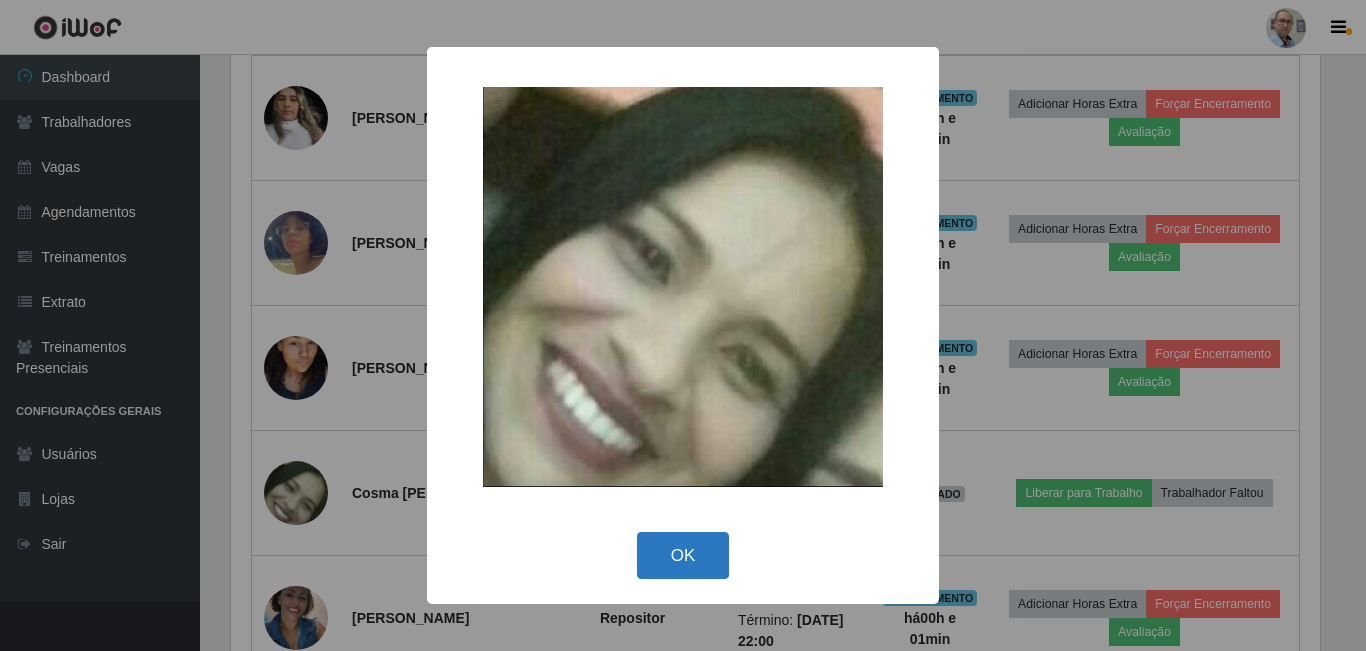 click on "OK" at bounding box center [683, 555] 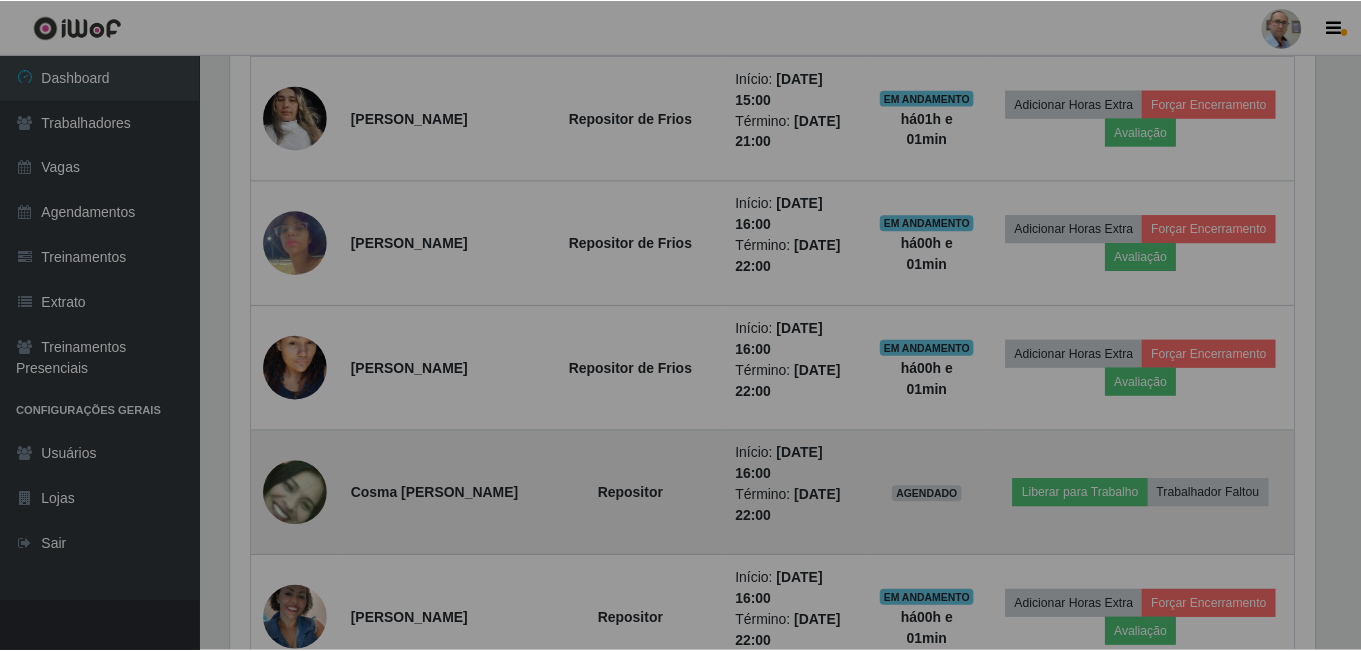 scroll, scrollTop: 999585, scrollLeft: 998901, axis: both 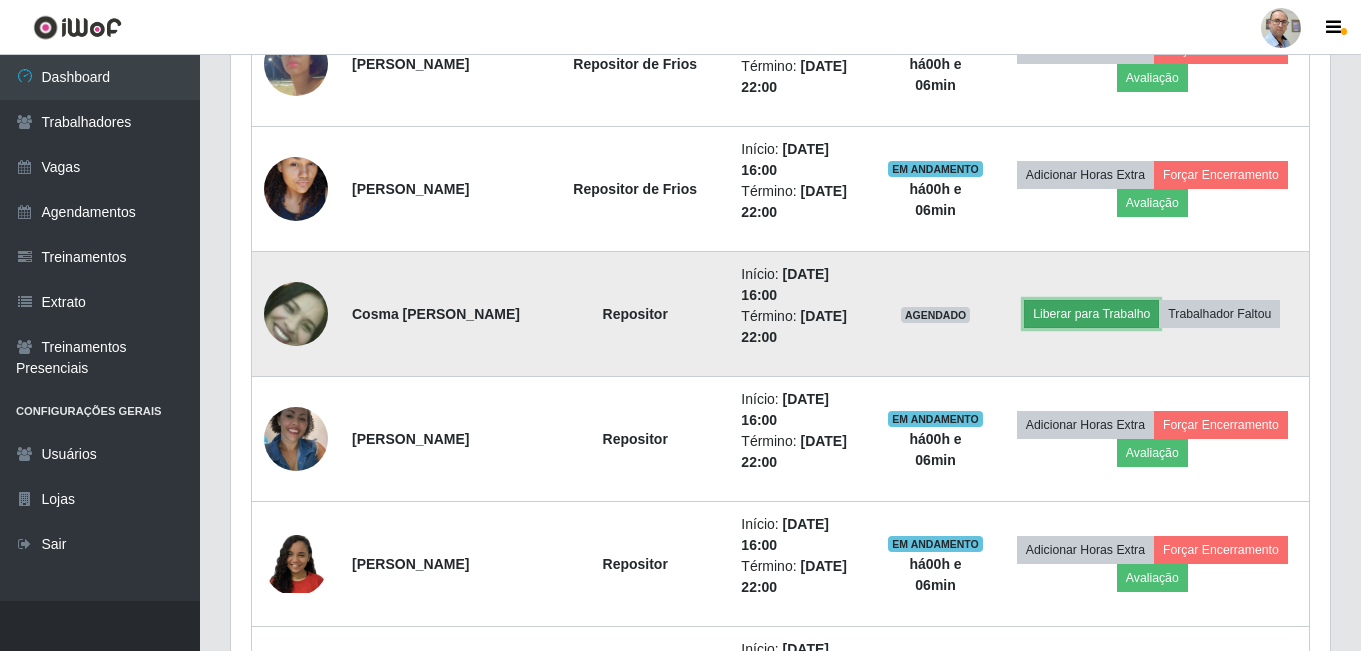 click on "Liberar para Trabalho" at bounding box center (1091, 314) 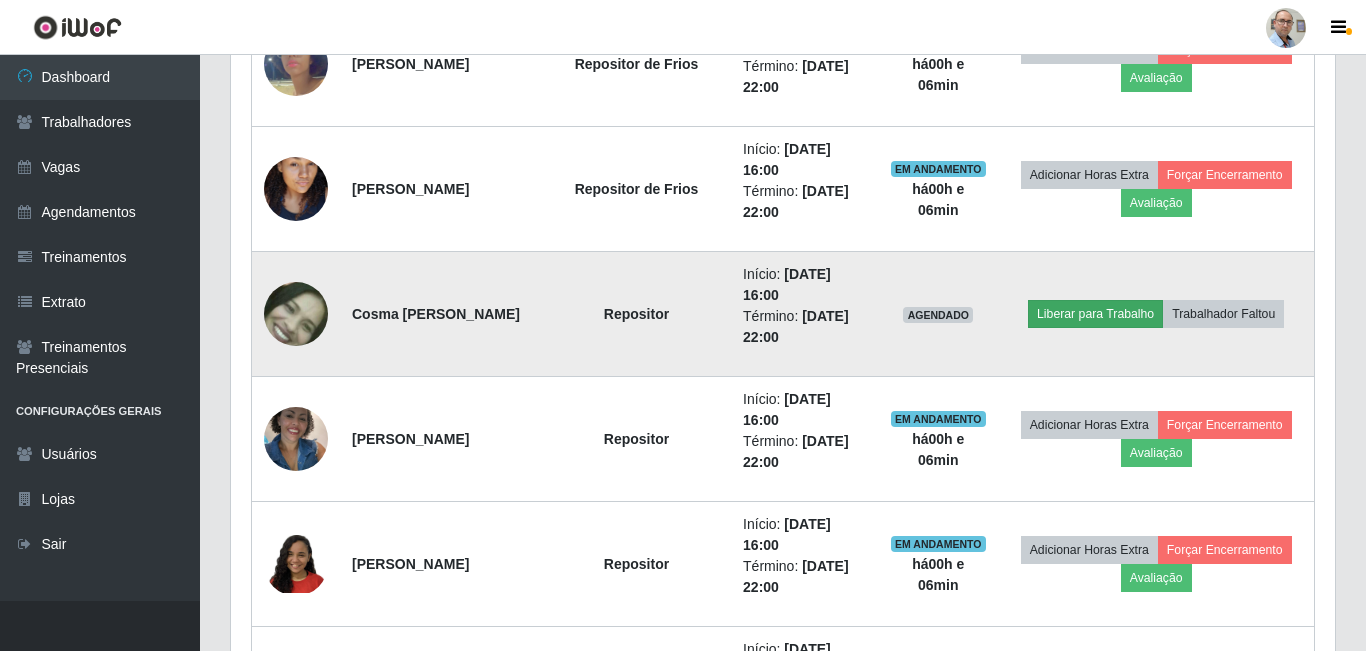 scroll, scrollTop: 999585, scrollLeft: 998911, axis: both 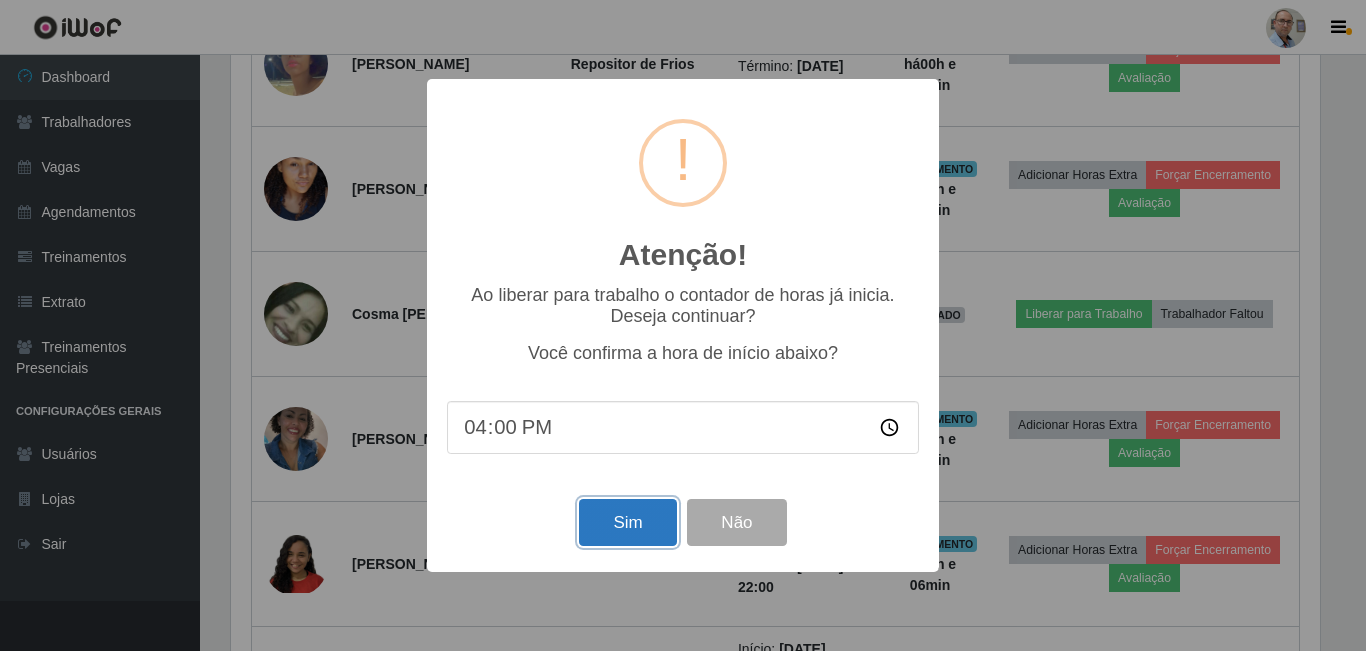 click on "Sim" at bounding box center (627, 522) 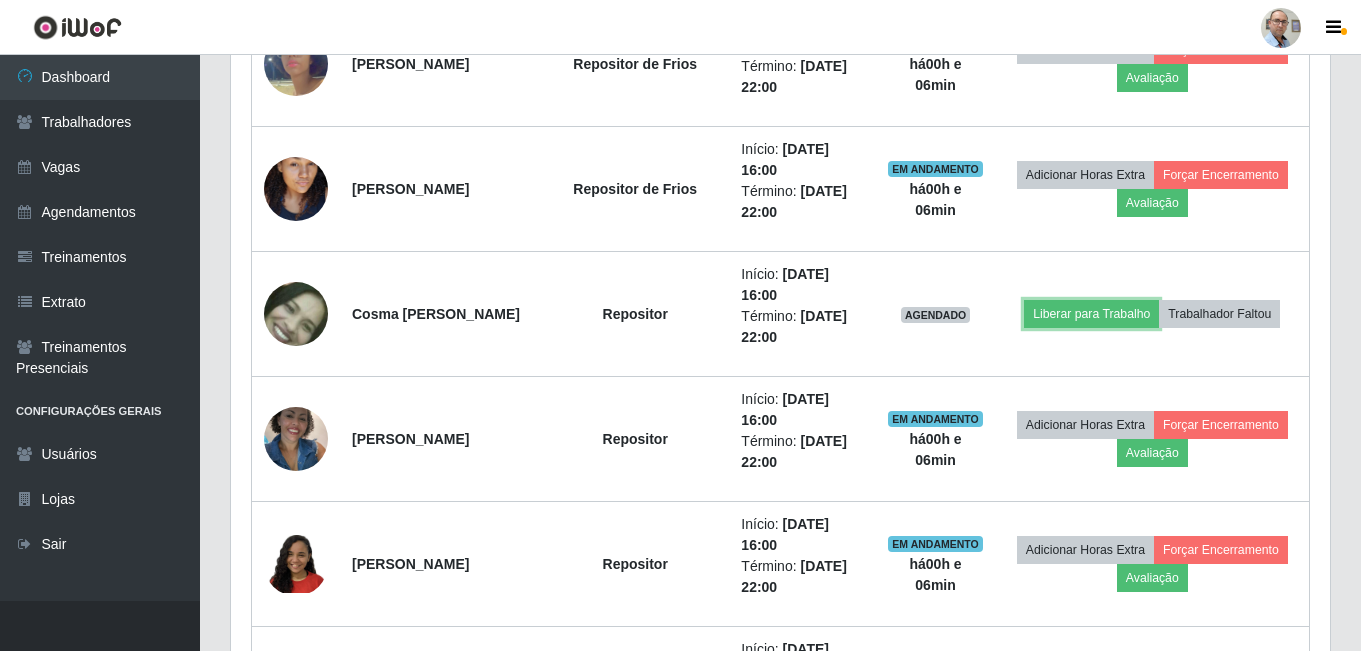 scroll, scrollTop: 999585, scrollLeft: 998901, axis: both 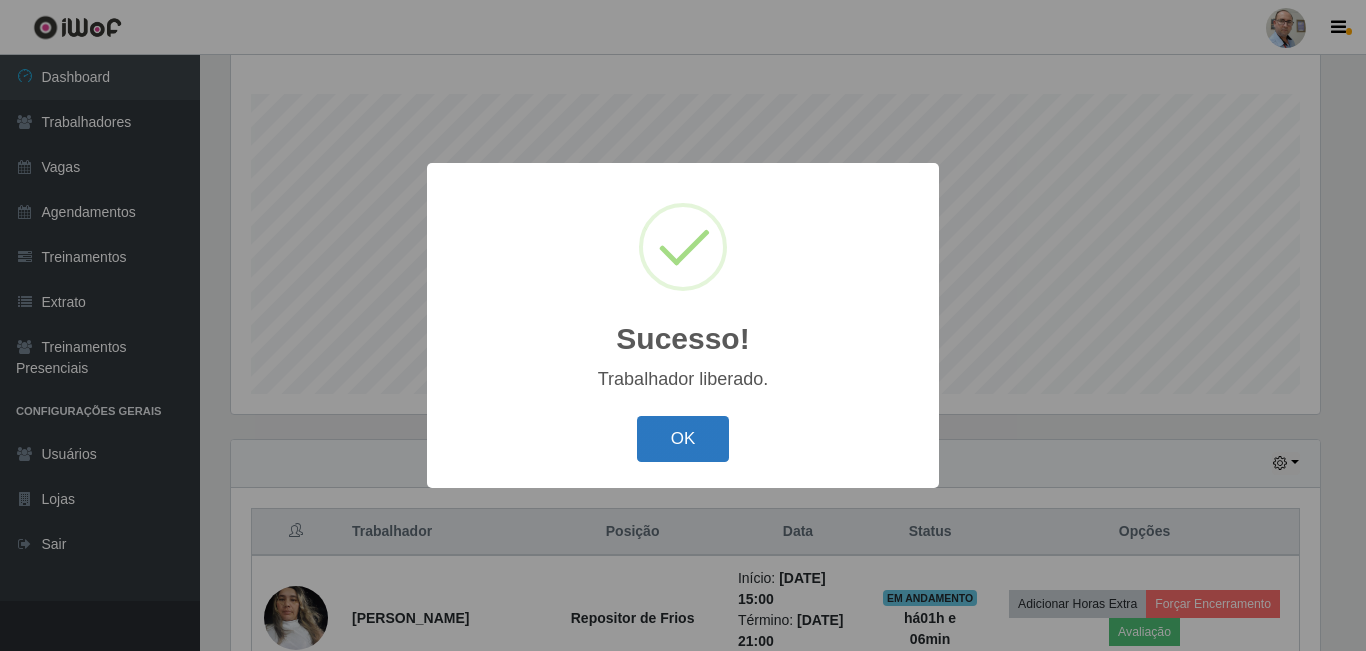 click on "OK" at bounding box center [683, 439] 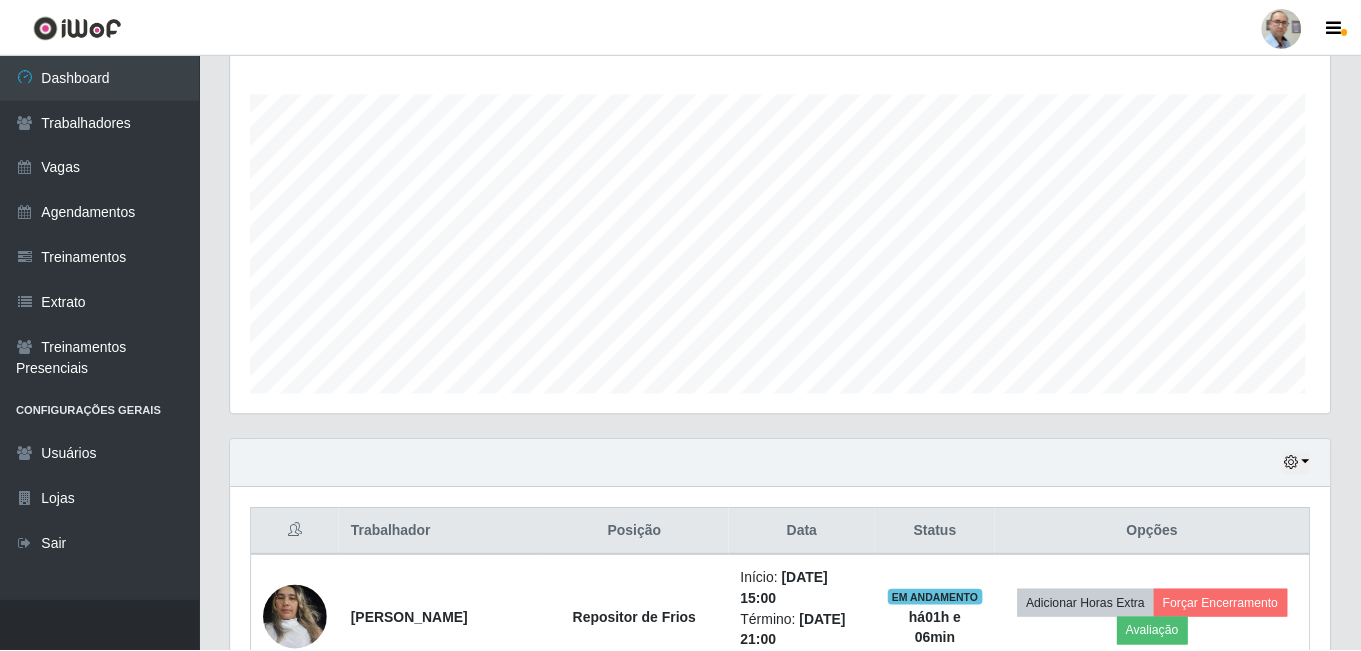 scroll, scrollTop: 999585, scrollLeft: 998901, axis: both 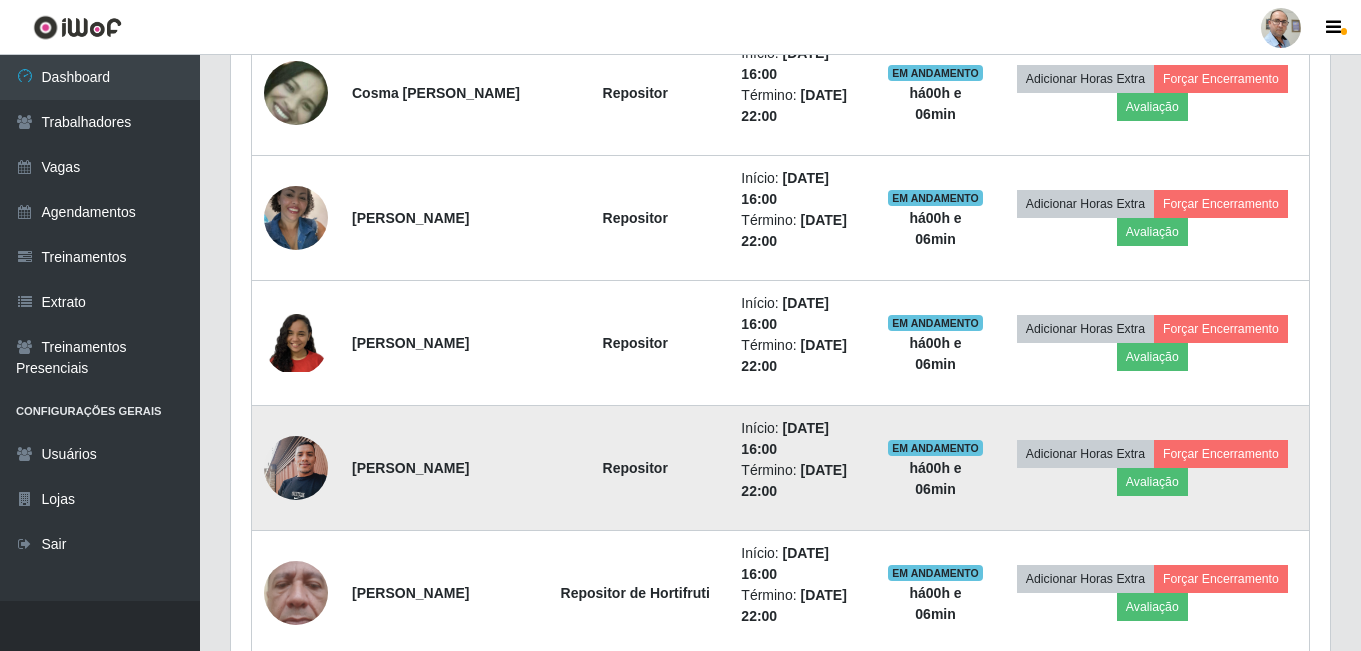 click at bounding box center [296, 467] 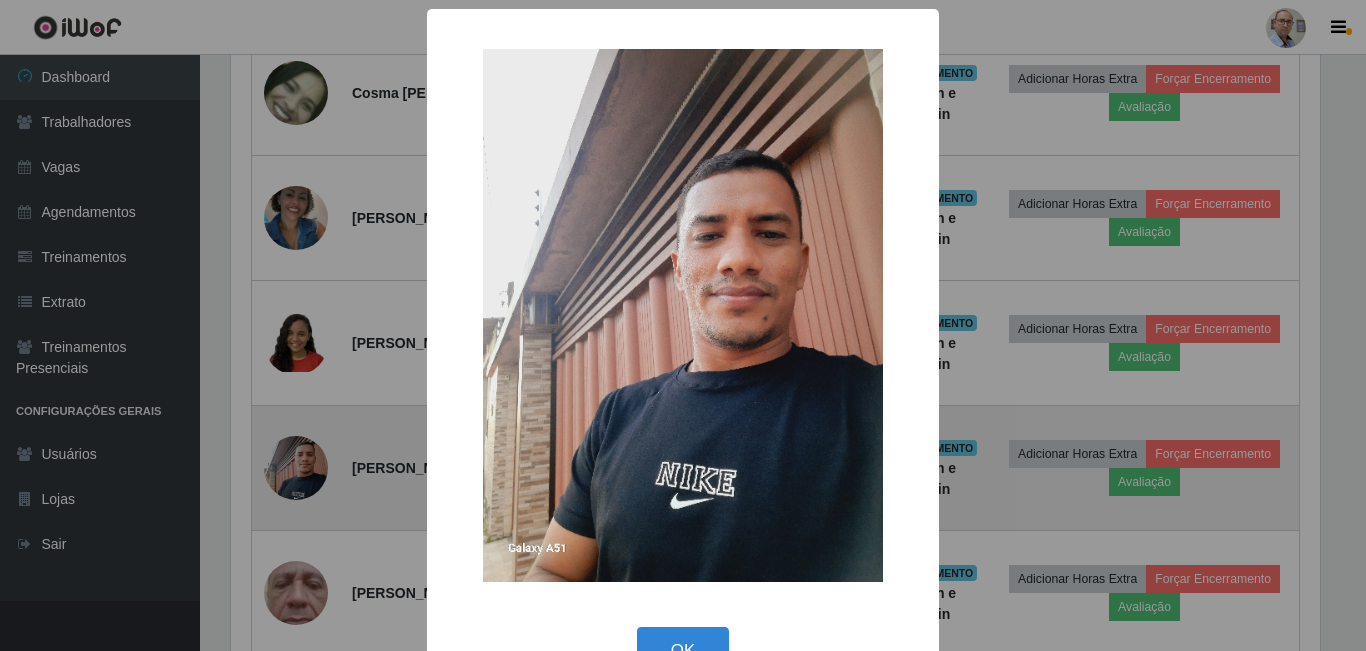 scroll, scrollTop: 999585, scrollLeft: 998911, axis: both 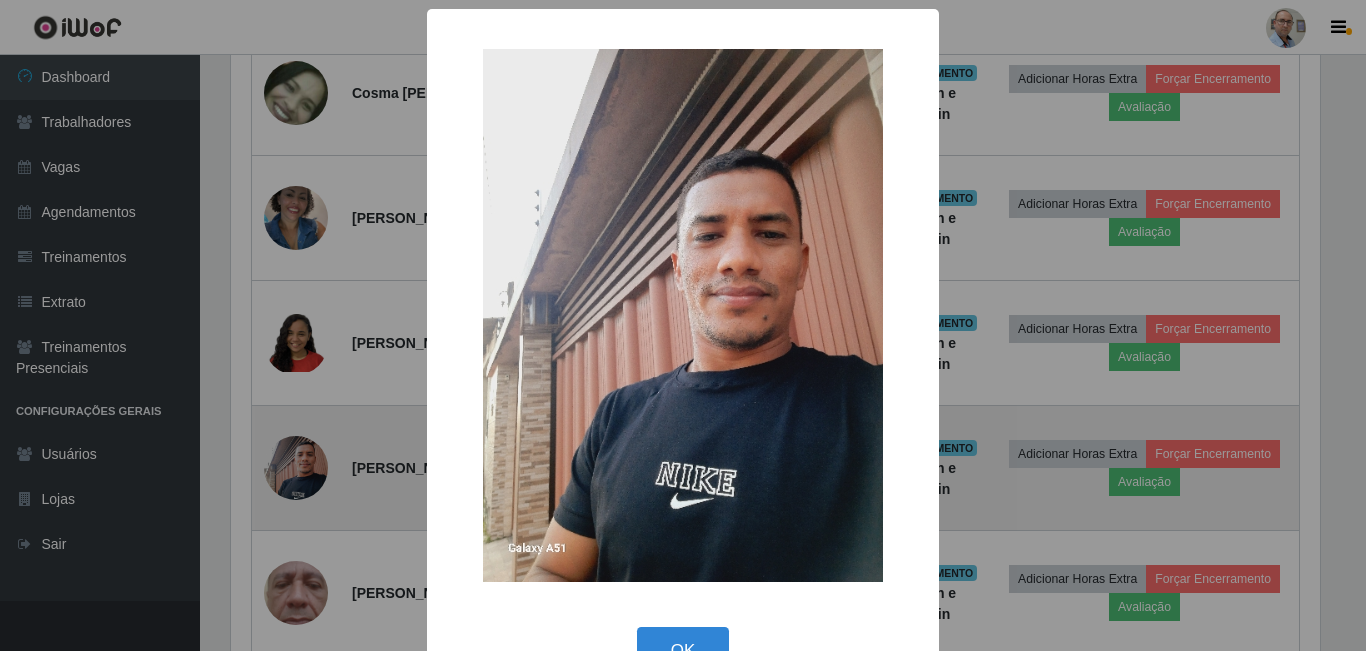 click on "× OK Cancel" at bounding box center (683, 325) 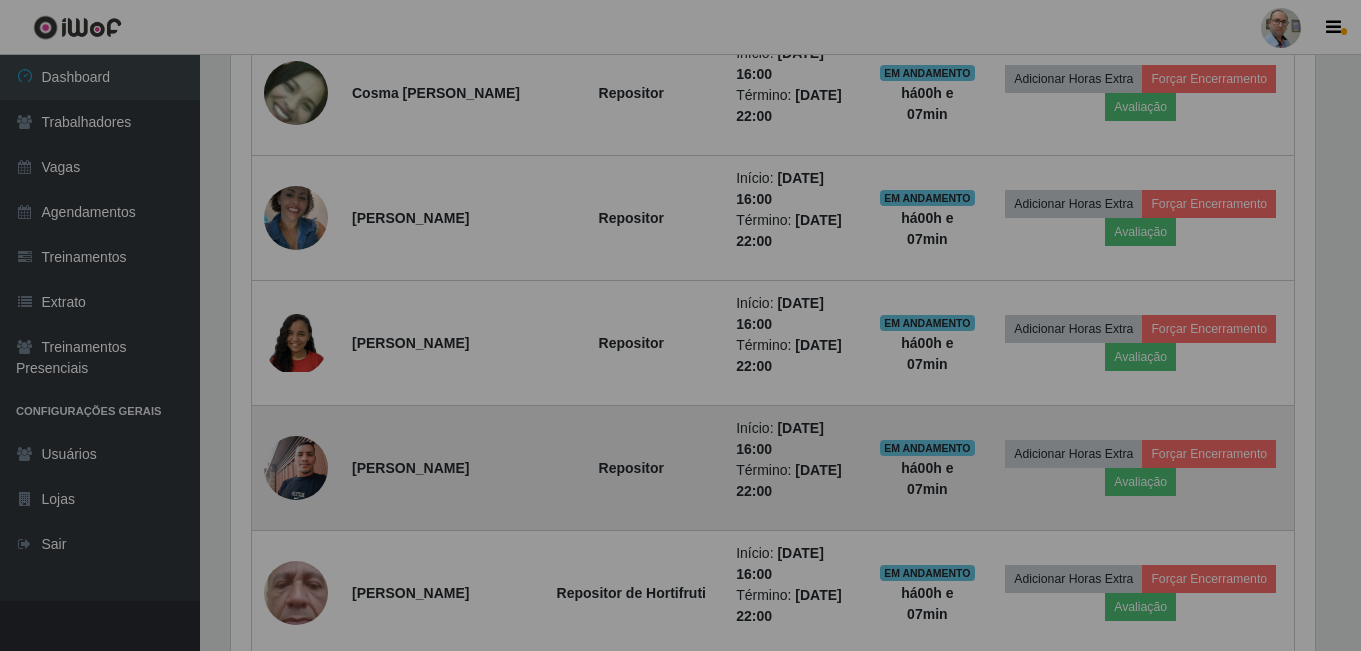 scroll, scrollTop: 999585, scrollLeft: 998901, axis: both 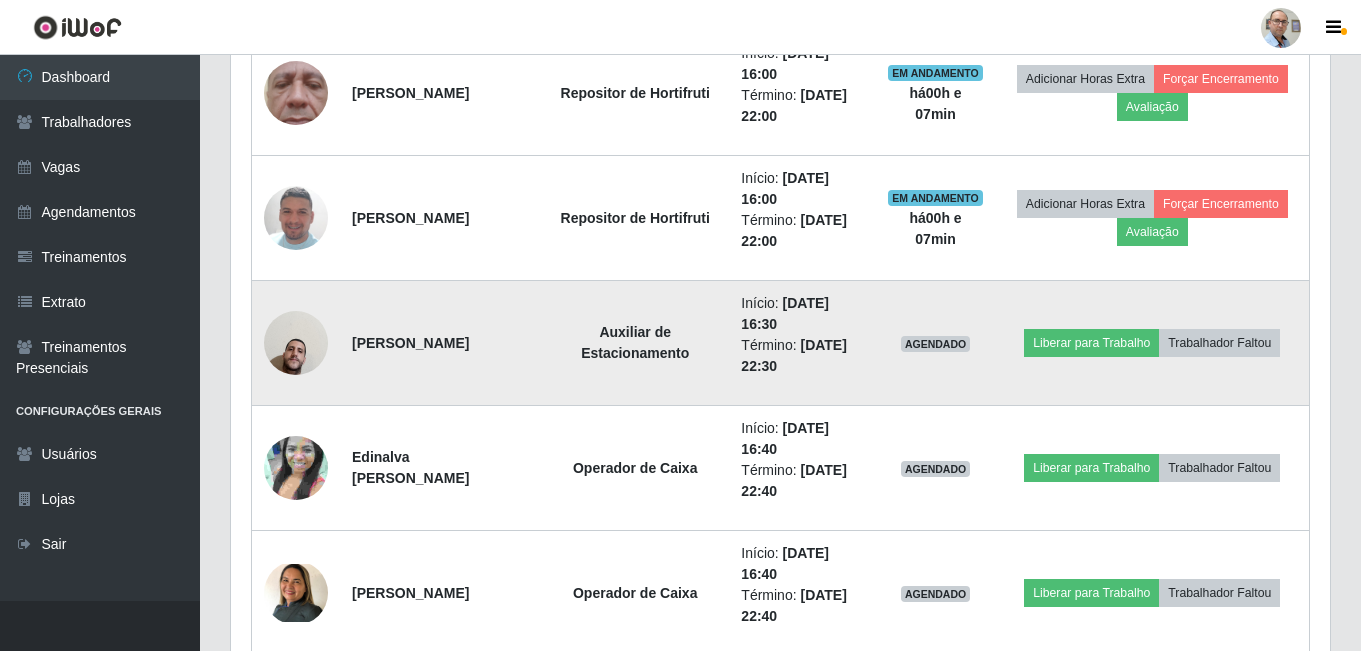 click at bounding box center [296, 342] 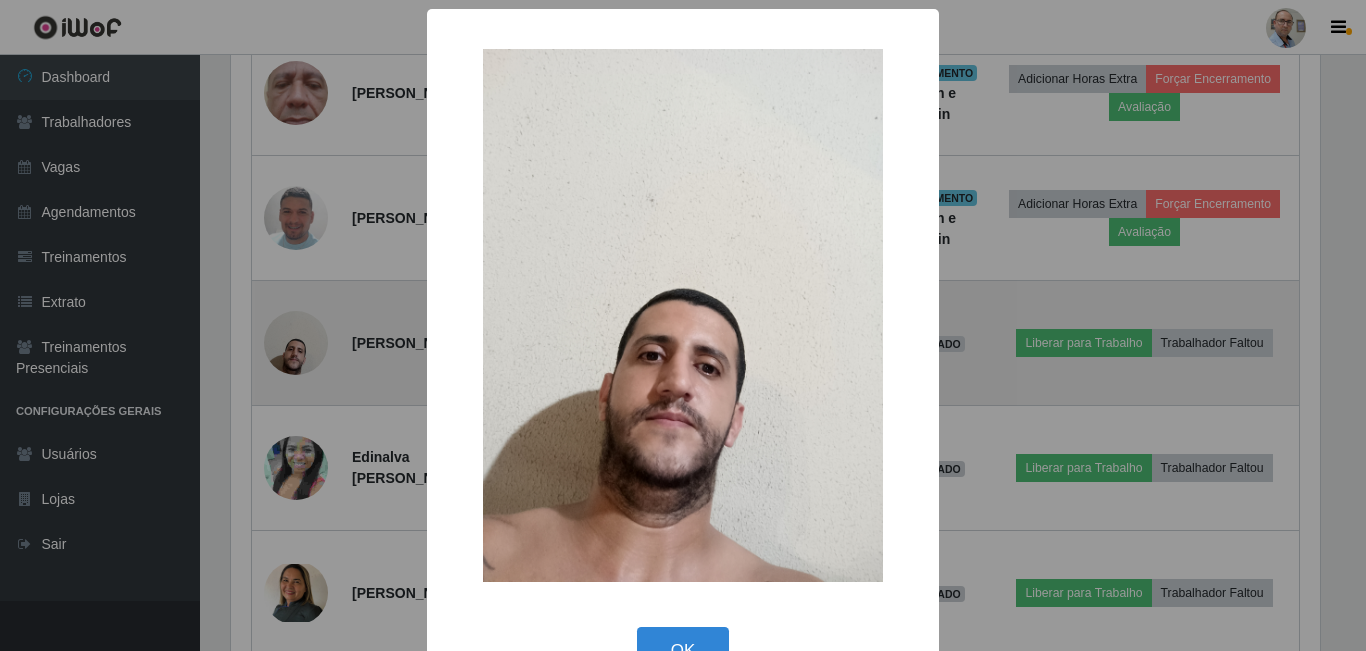 scroll, scrollTop: 999585, scrollLeft: 998911, axis: both 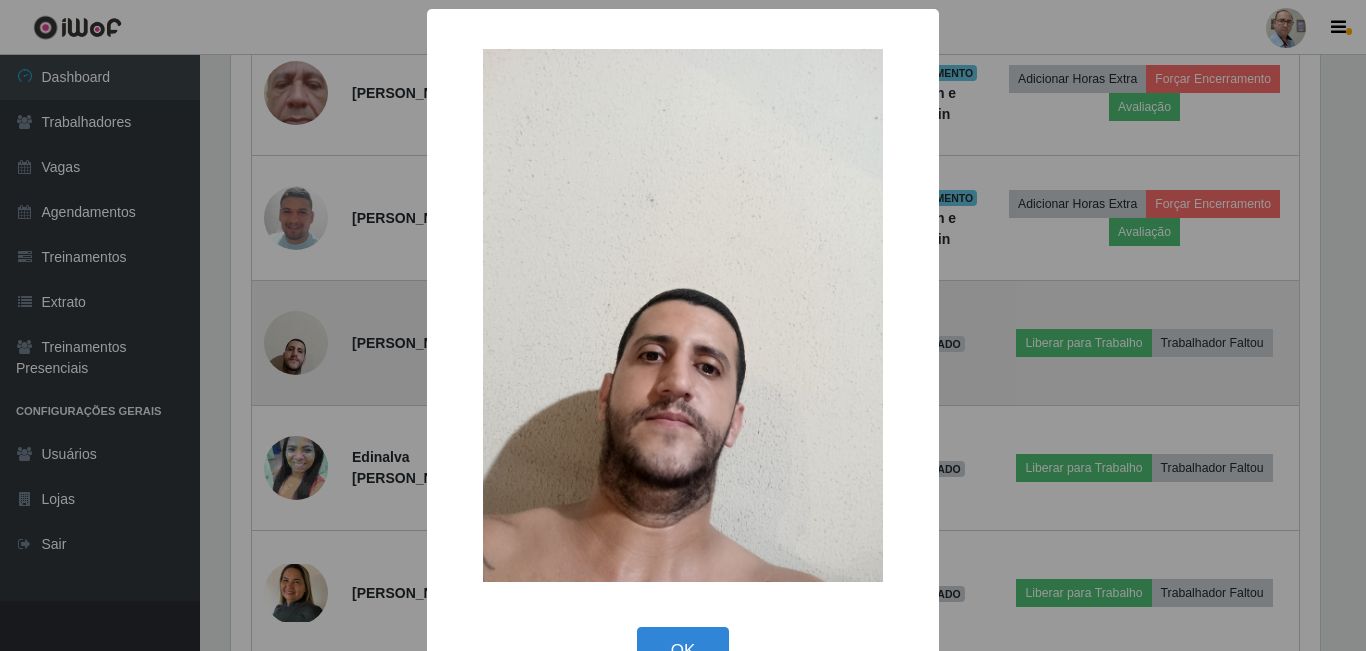 click on "× OK Cancel" at bounding box center [683, 325] 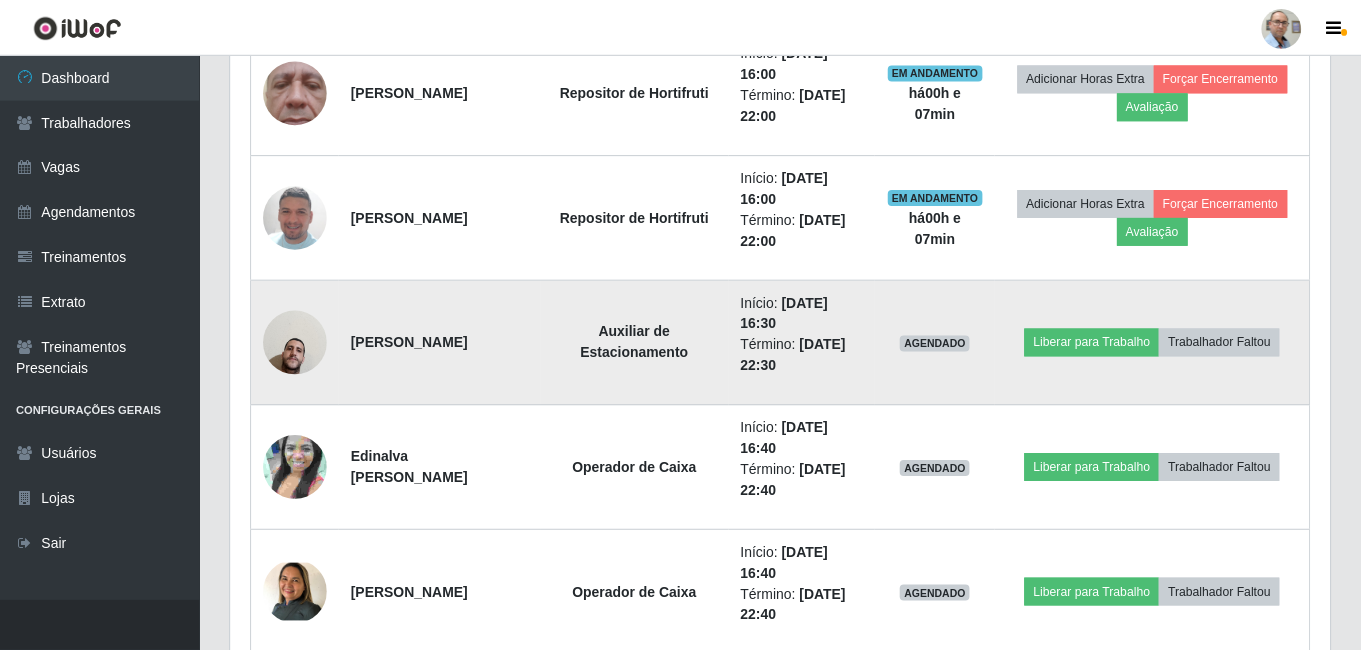scroll, scrollTop: 999585, scrollLeft: 998901, axis: both 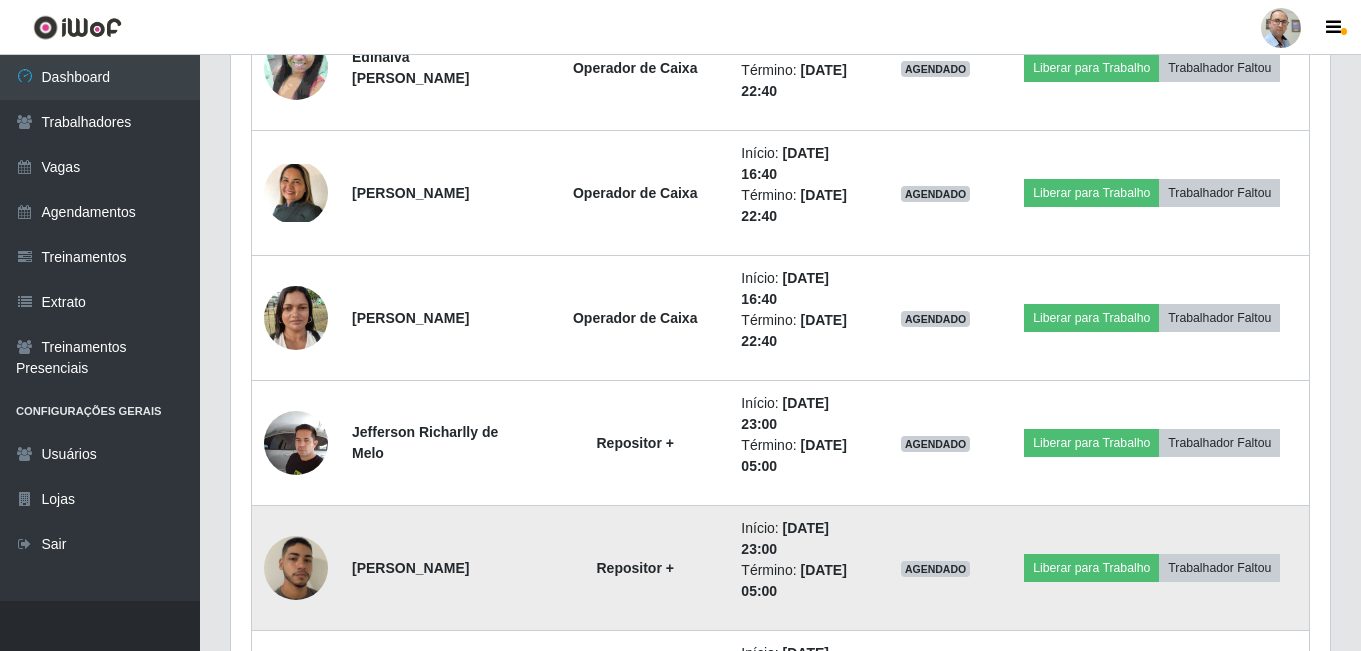click at bounding box center [296, 568] 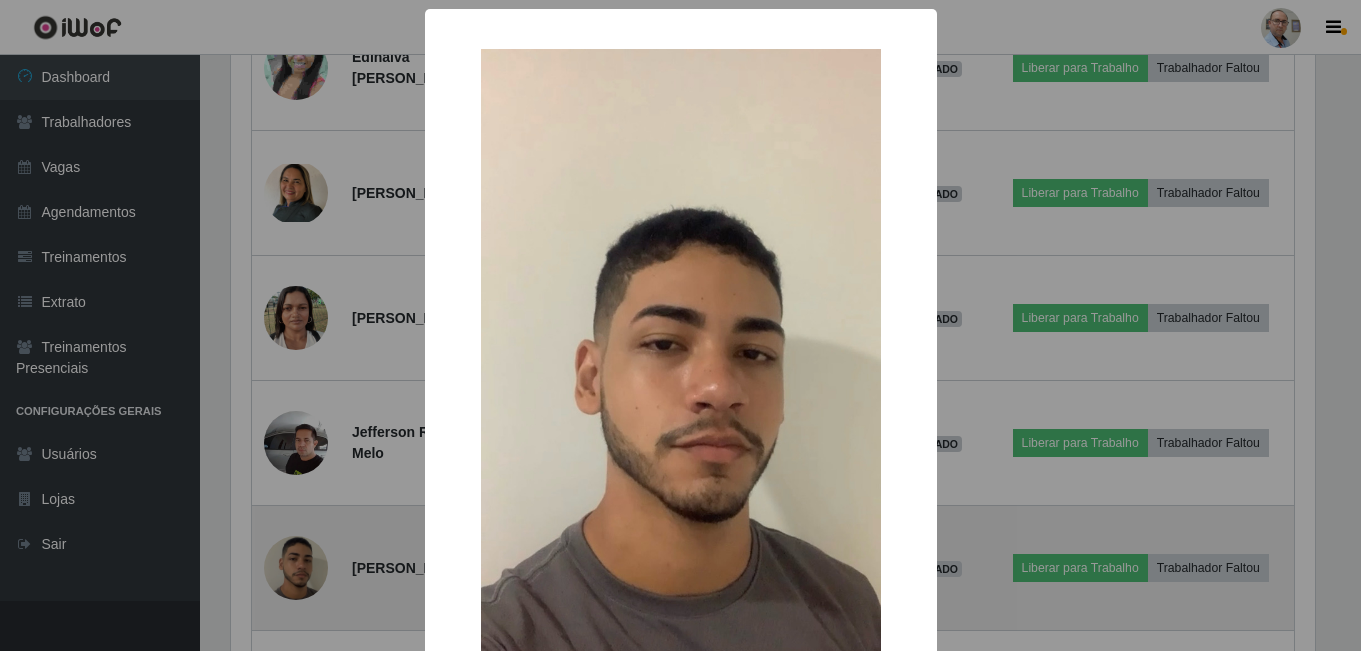 scroll, scrollTop: 999585, scrollLeft: 998911, axis: both 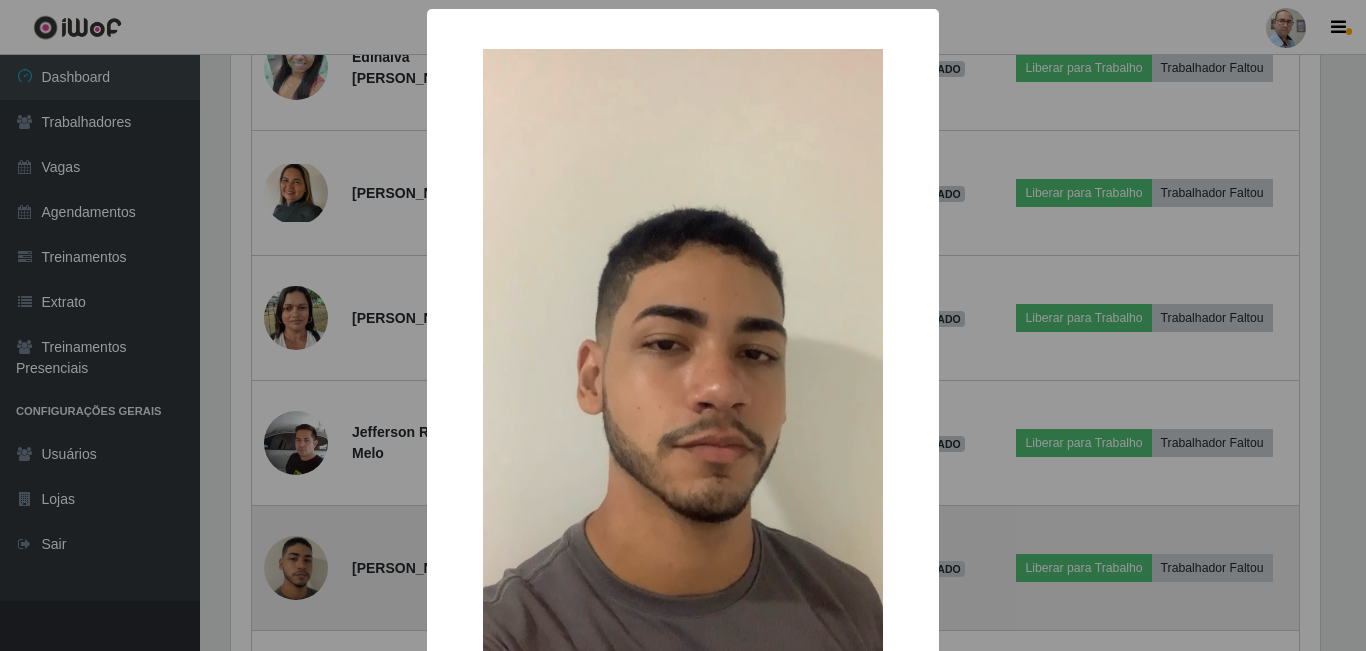 click on "× OK Cancel" at bounding box center [683, 325] 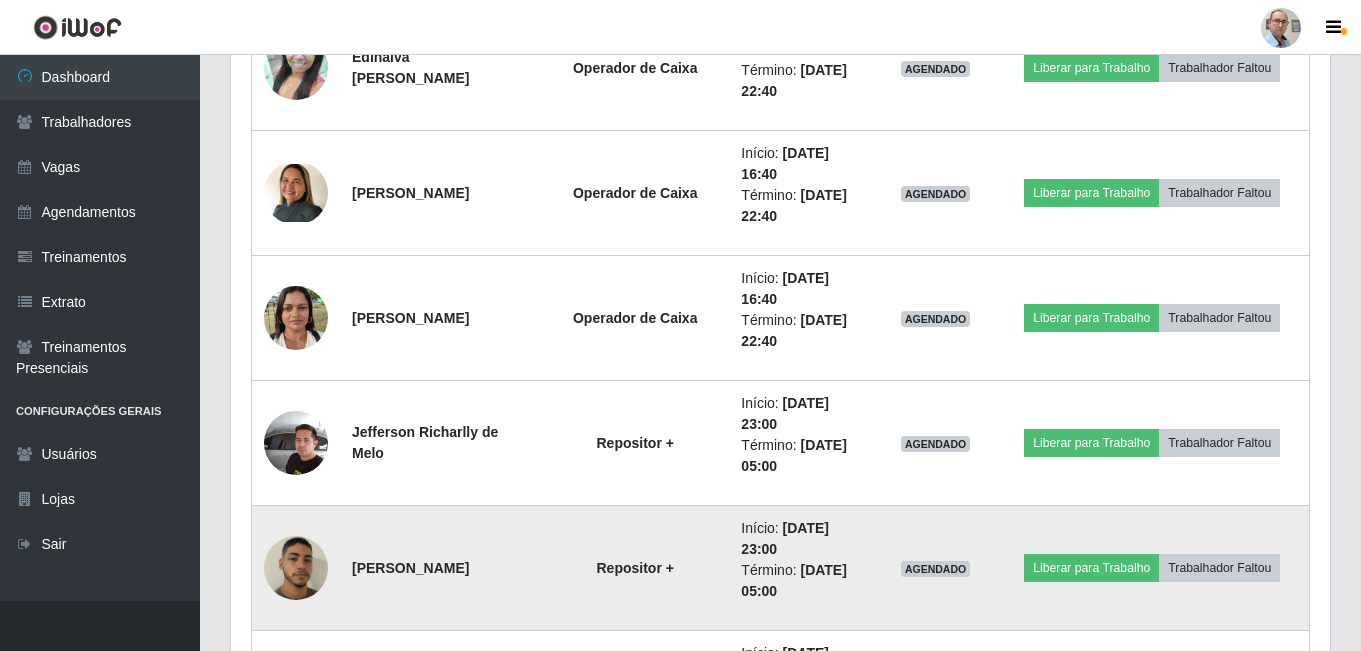 scroll, scrollTop: 999585, scrollLeft: 998901, axis: both 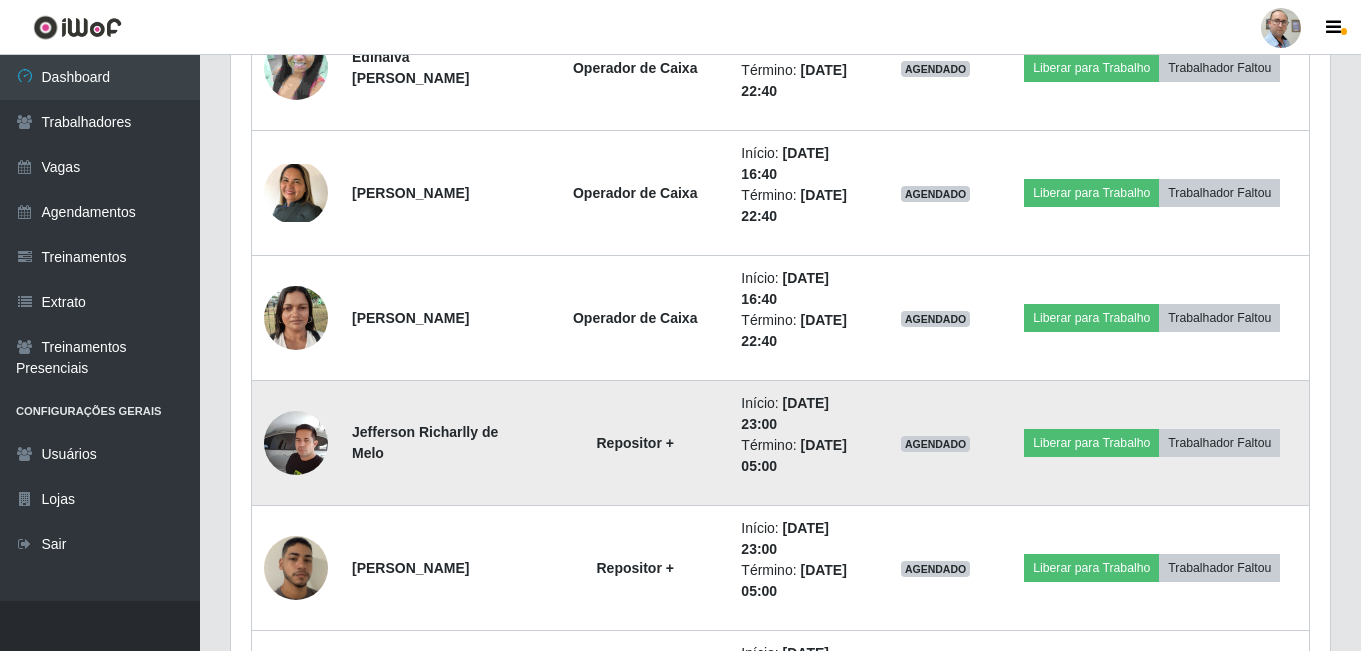click at bounding box center (296, 443) 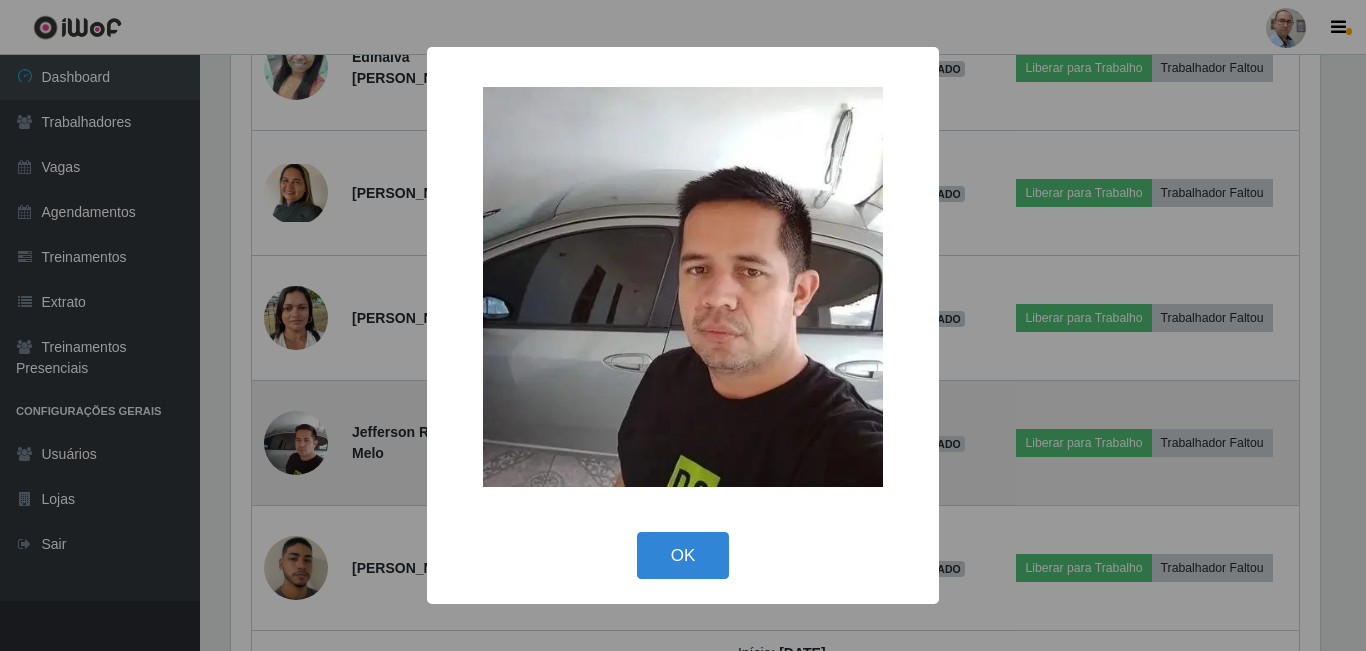 click on "× OK Cancel" at bounding box center [683, 325] 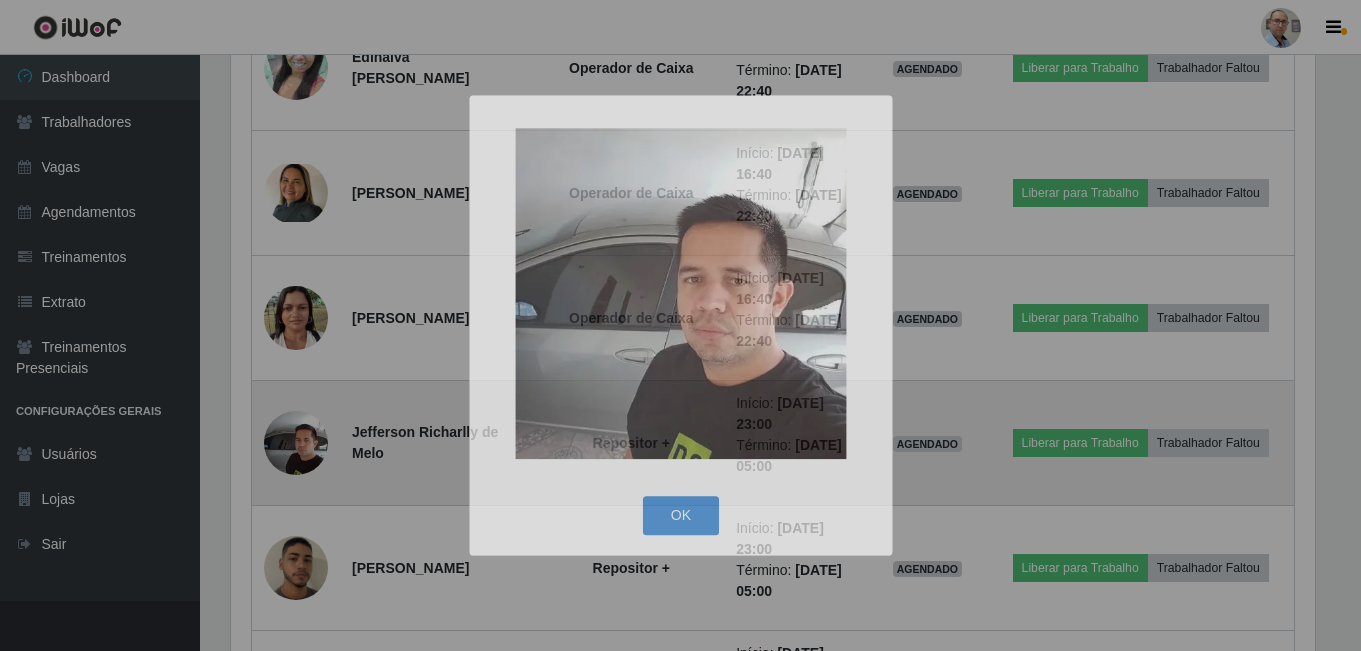 scroll, scrollTop: 999585, scrollLeft: 998901, axis: both 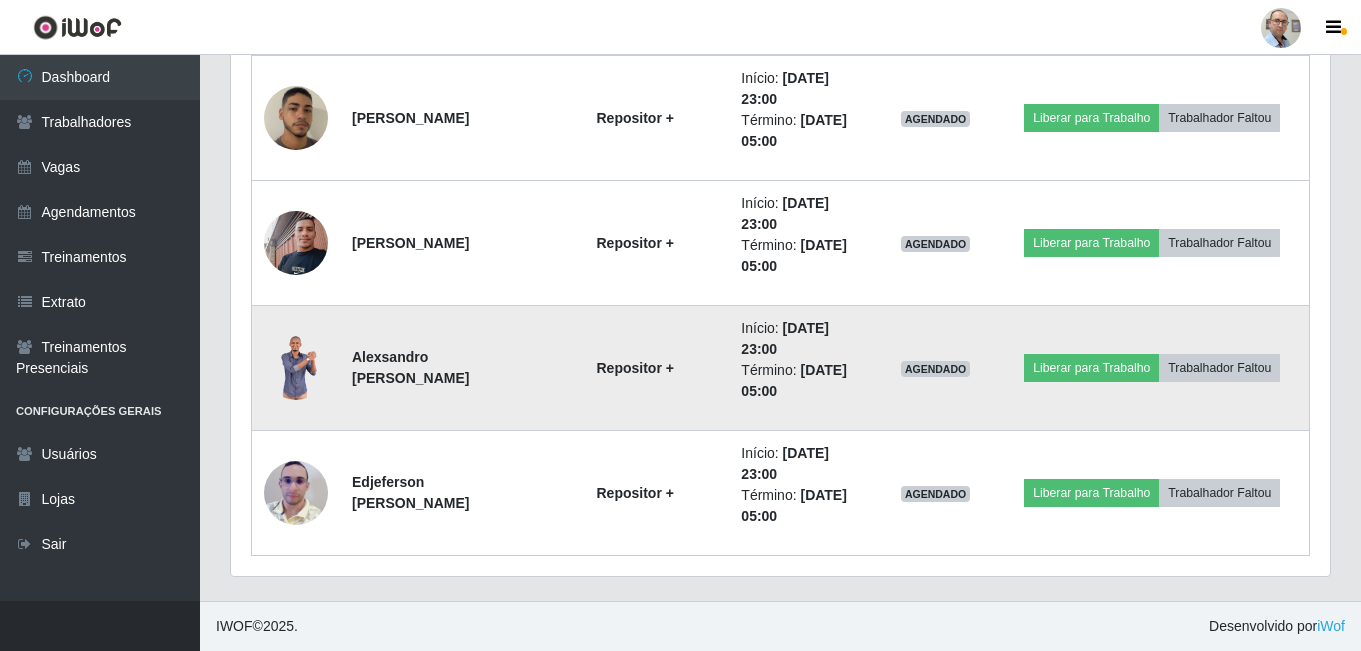 click at bounding box center [296, 368] 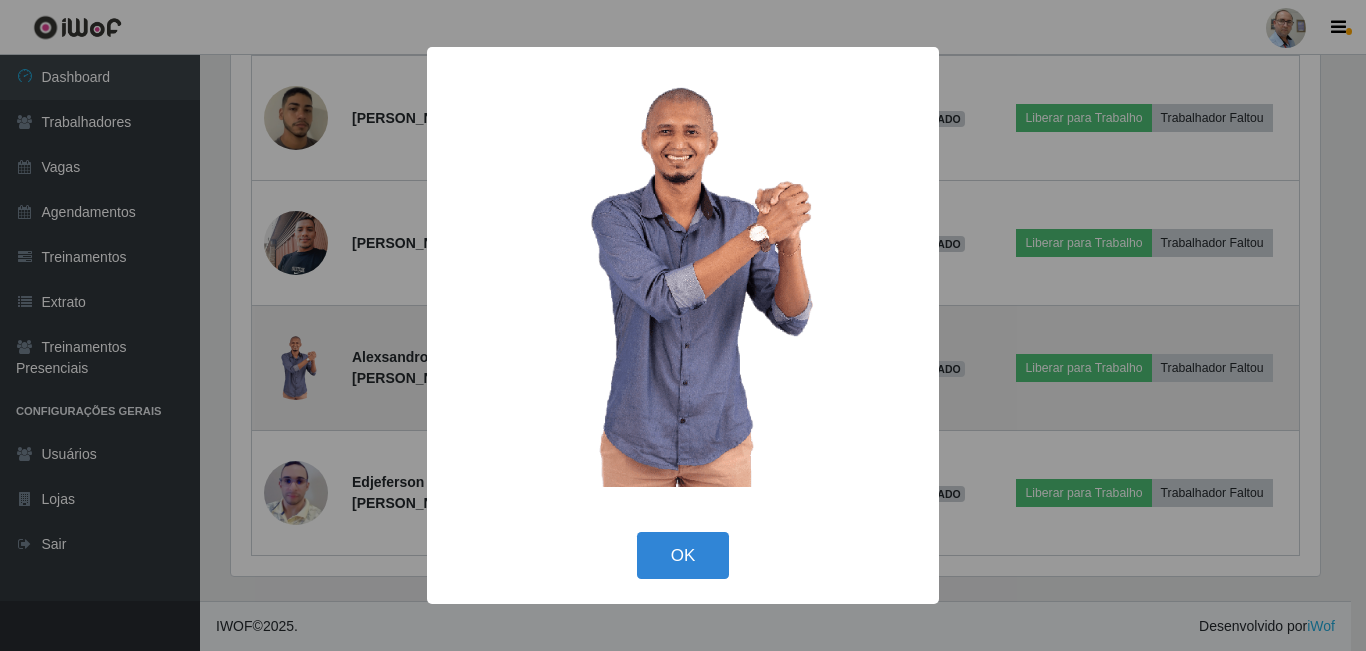 click on "× OK Cancel" at bounding box center [683, 325] 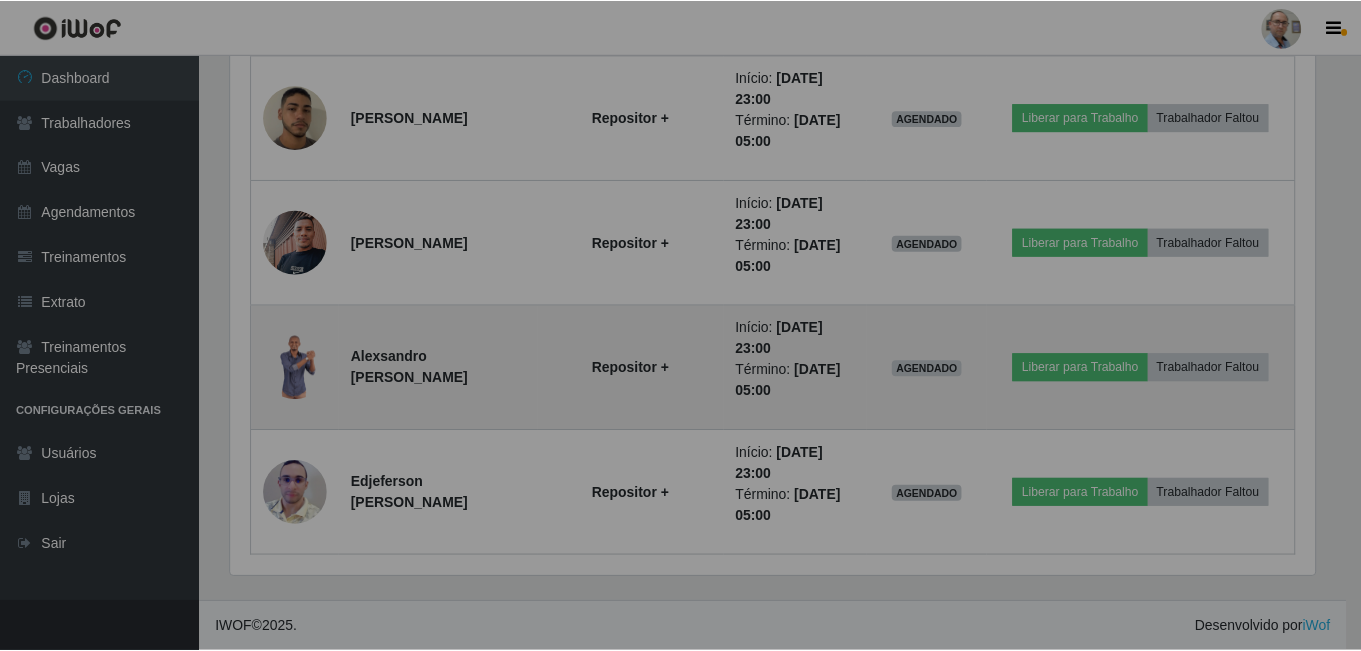scroll, scrollTop: 999585, scrollLeft: 998901, axis: both 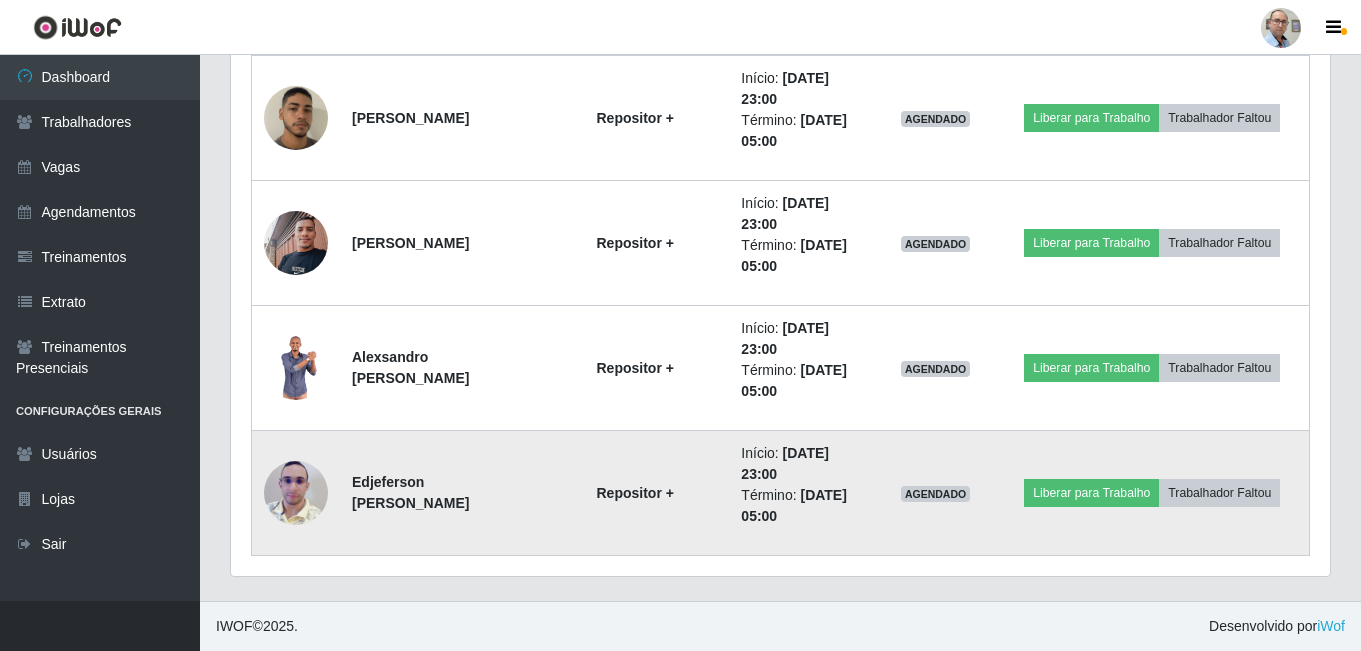 click at bounding box center (296, 493) 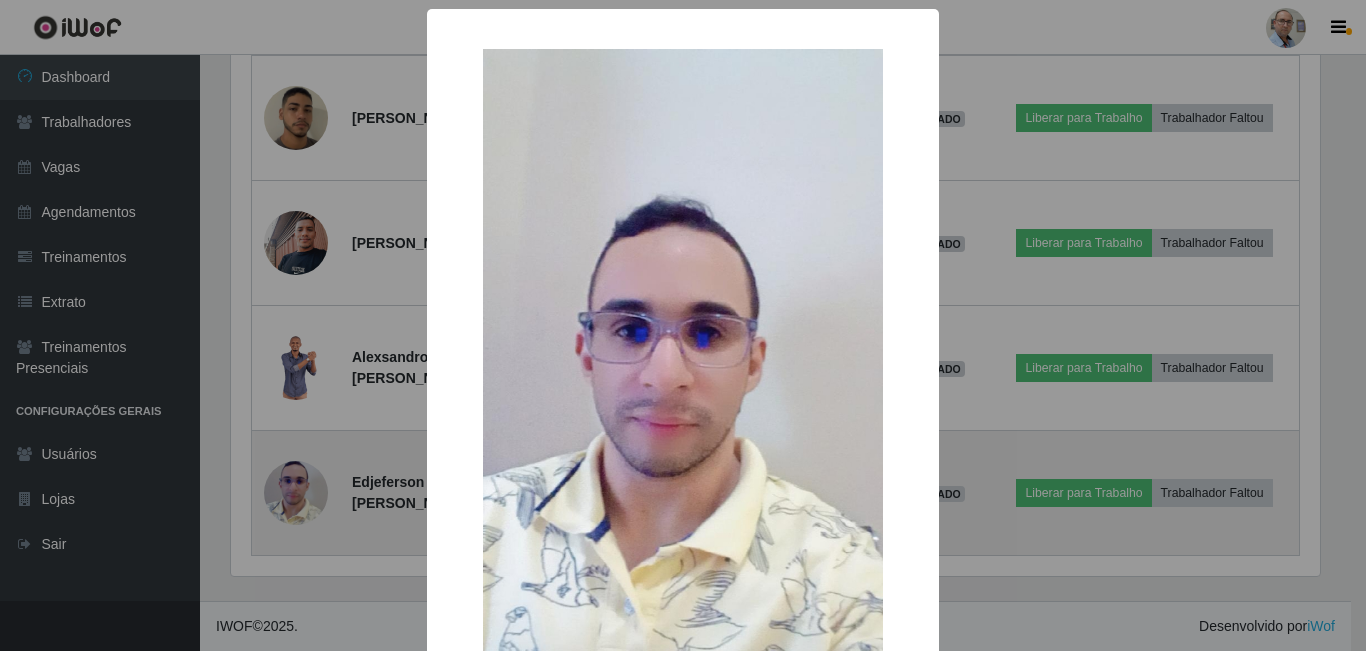 click on "× OK Cancel" at bounding box center (683, 325) 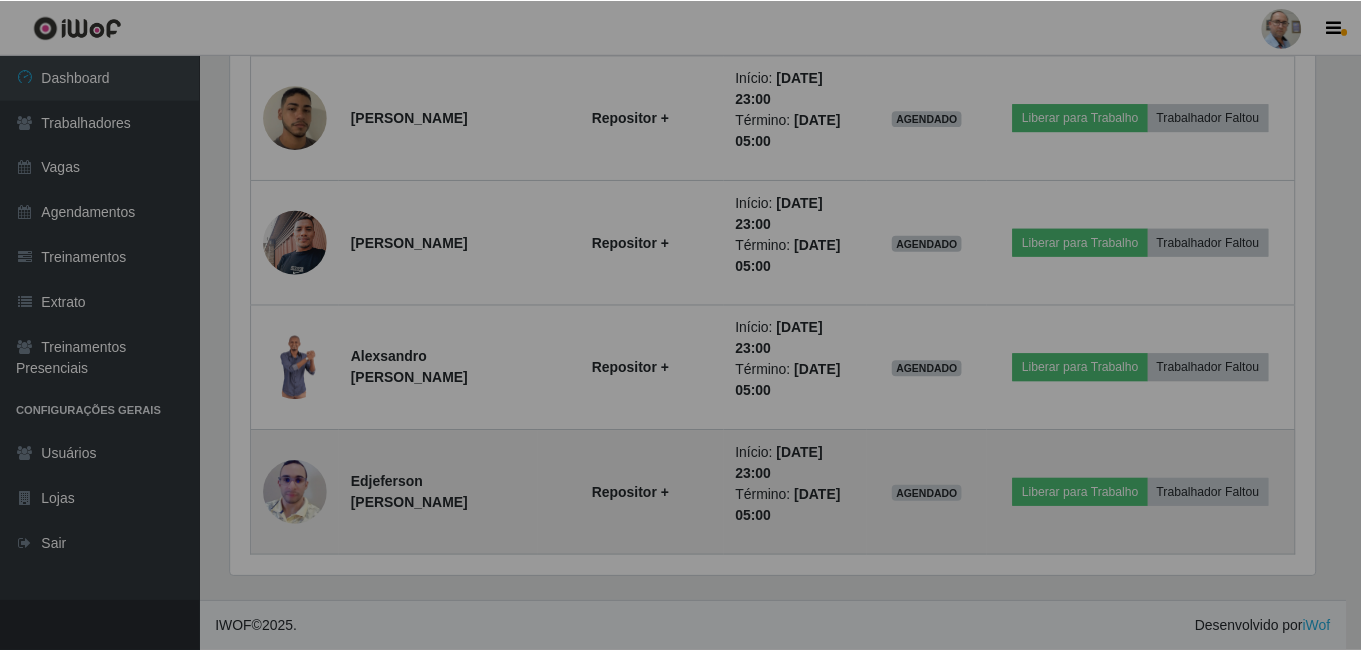 scroll, scrollTop: 999585, scrollLeft: 998901, axis: both 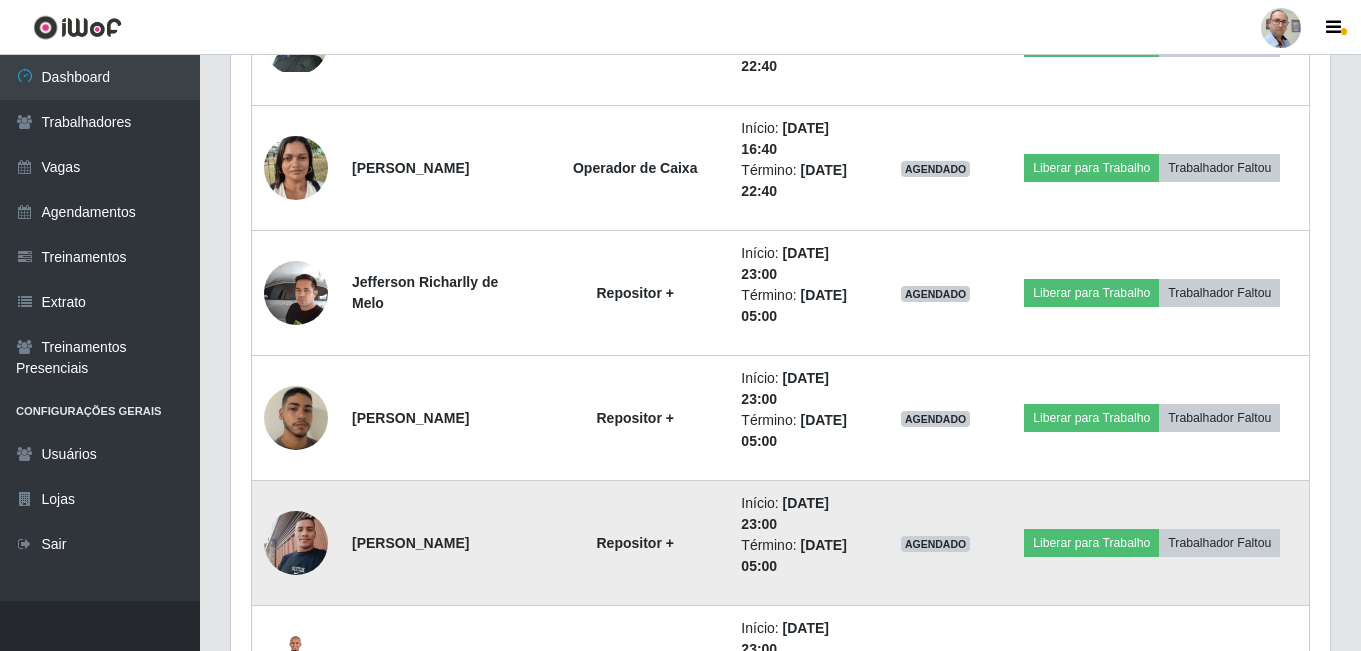 click at bounding box center [296, 542] 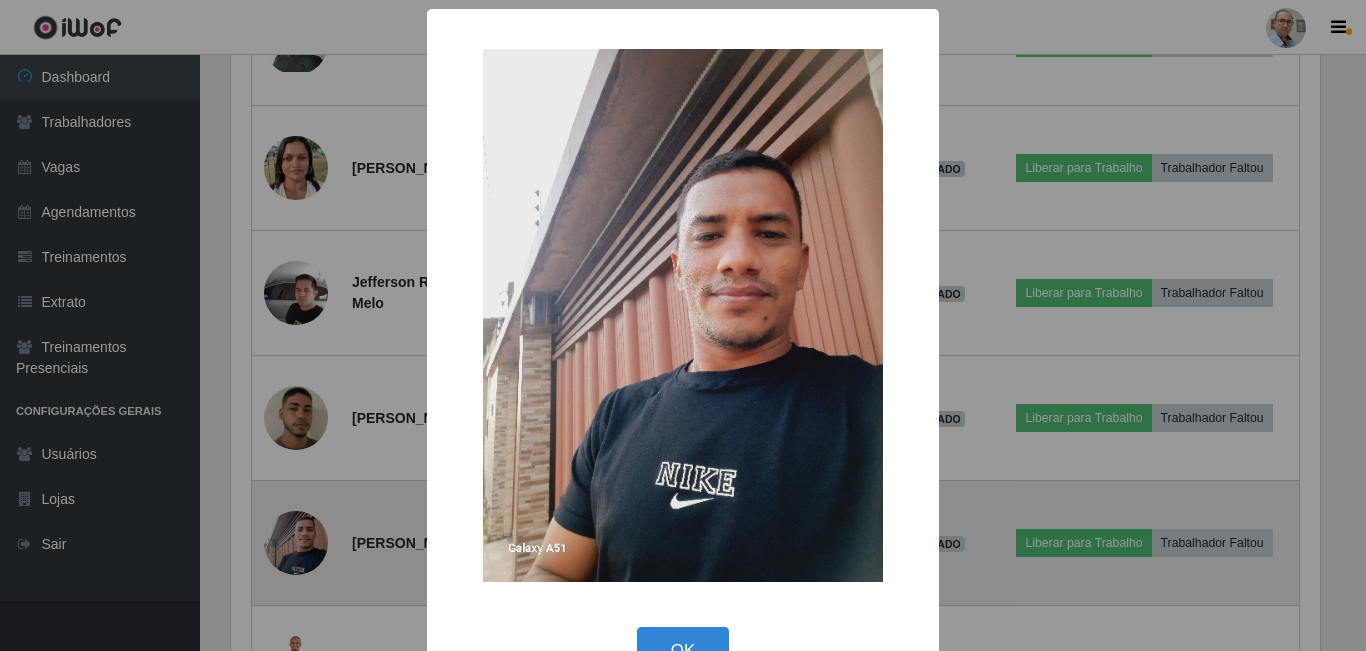 click on "× OK Cancel" at bounding box center [683, 325] 